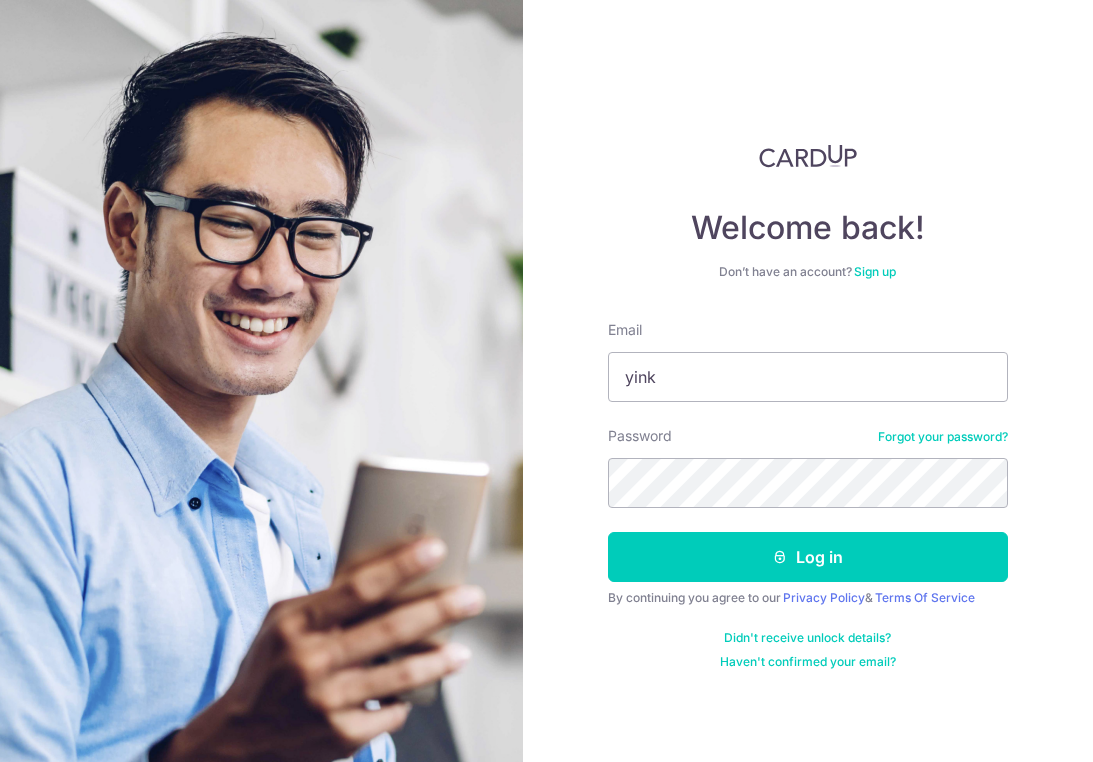 scroll, scrollTop: 0, scrollLeft: 0, axis: both 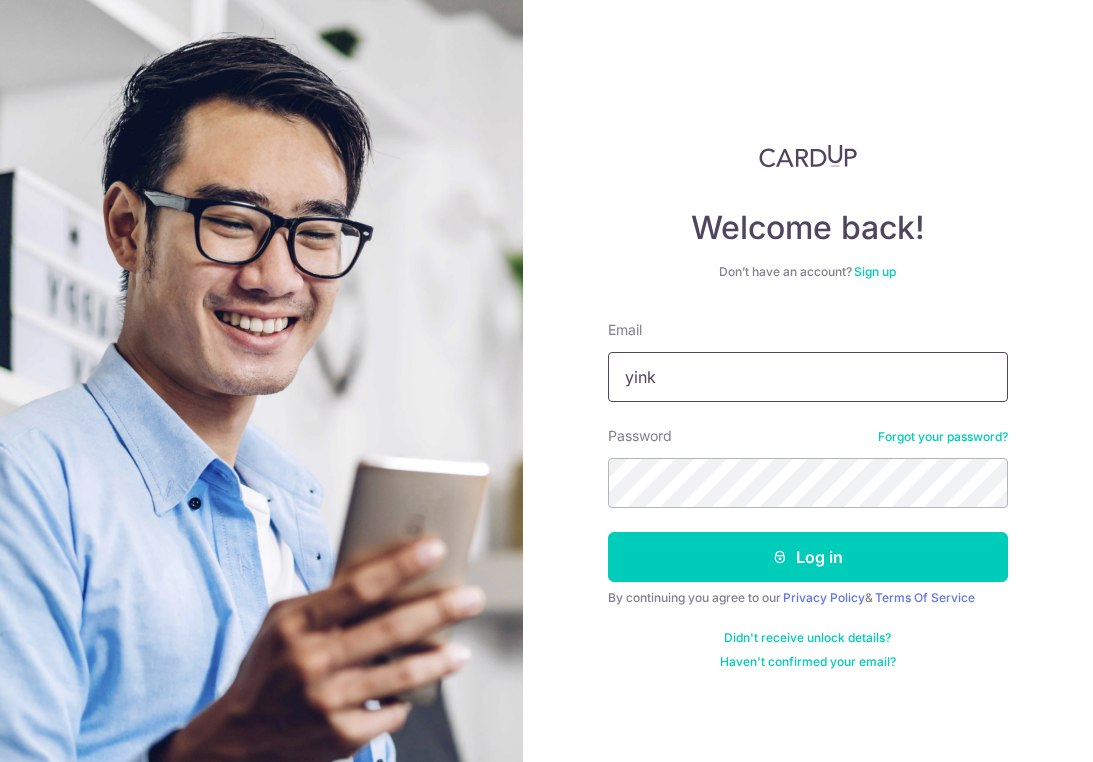 type on "yinkahkit@[EMAIL]" 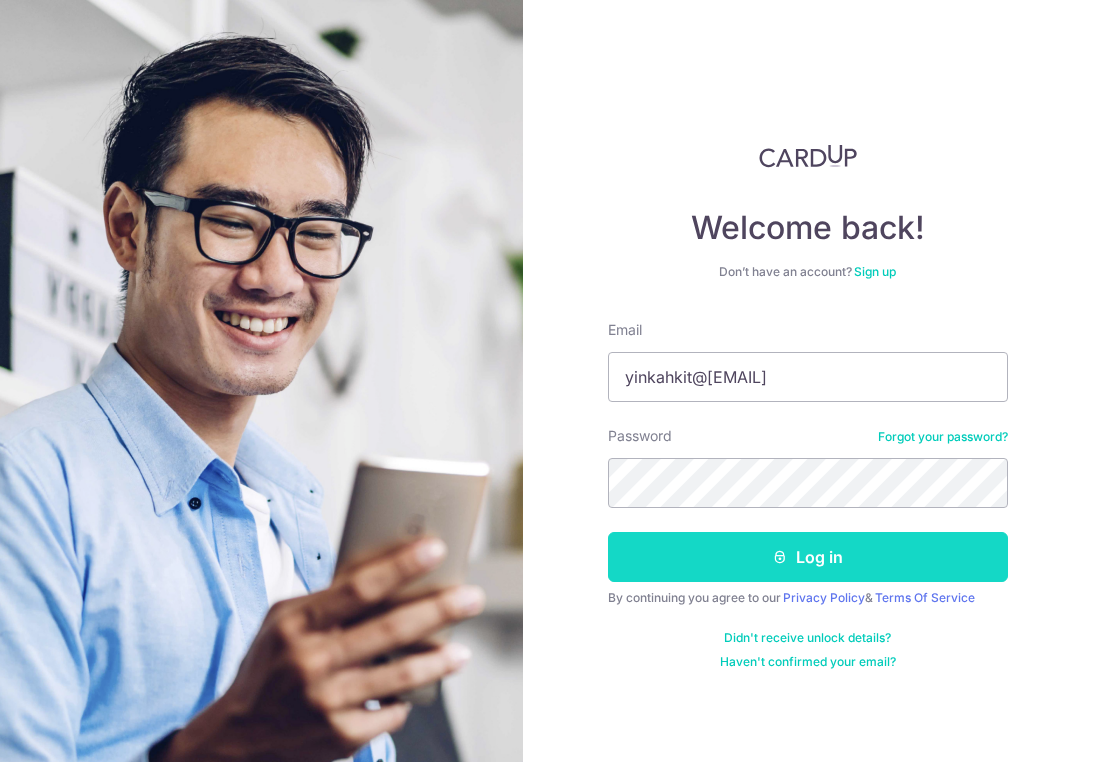 click on "Log in" at bounding box center (808, 557) 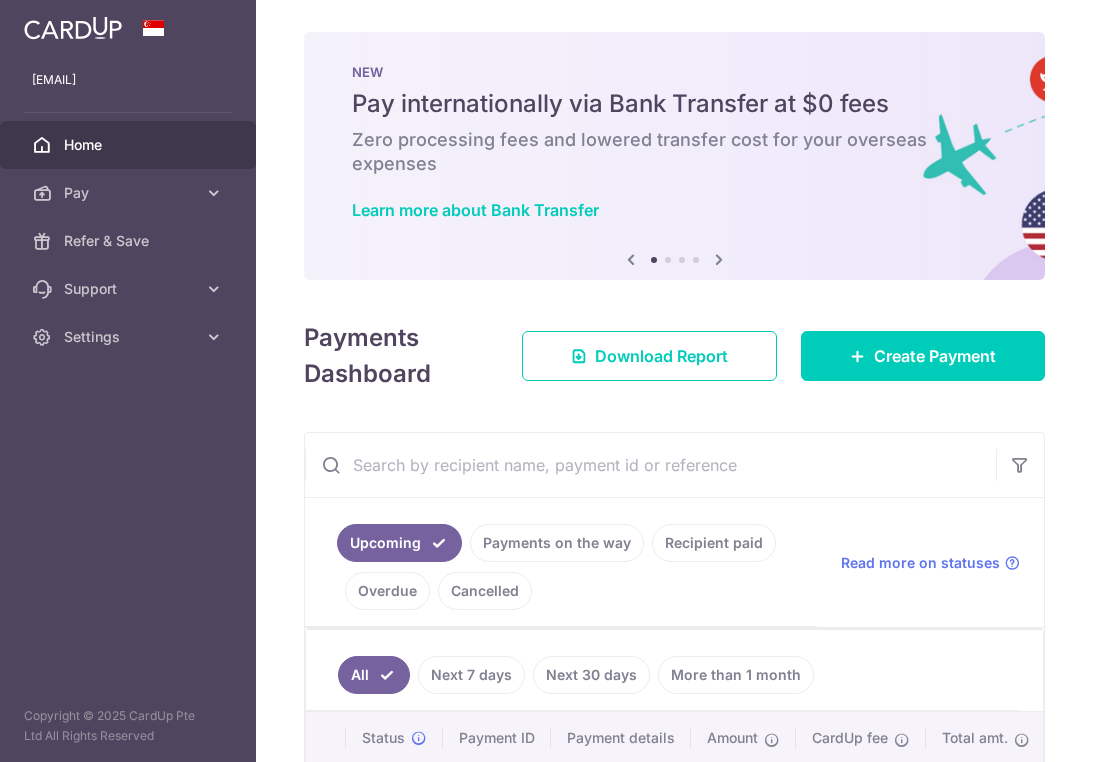 scroll, scrollTop: 0, scrollLeft: 0, axis: both 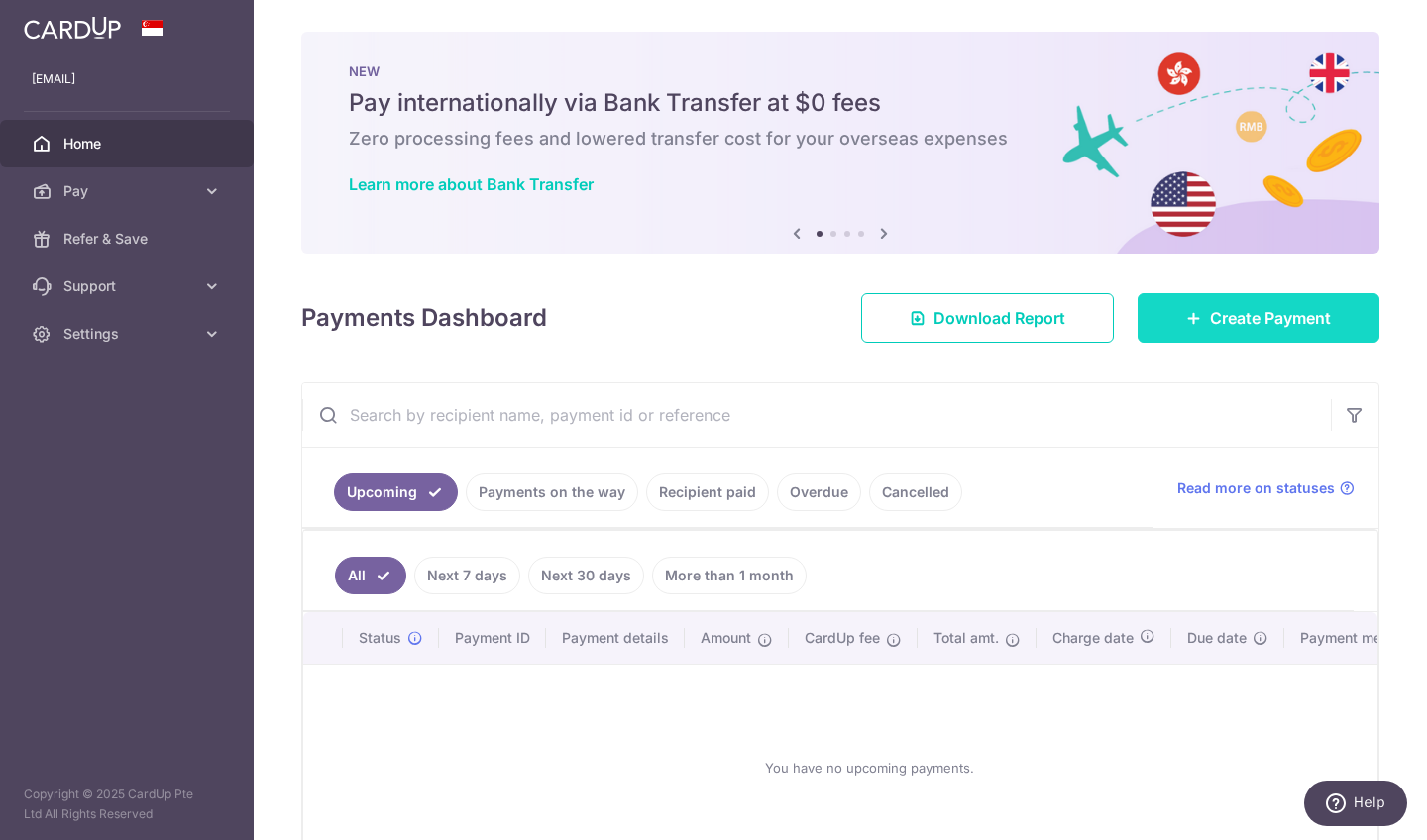 click on "Create Payment" at bounding box center (1259, 318) 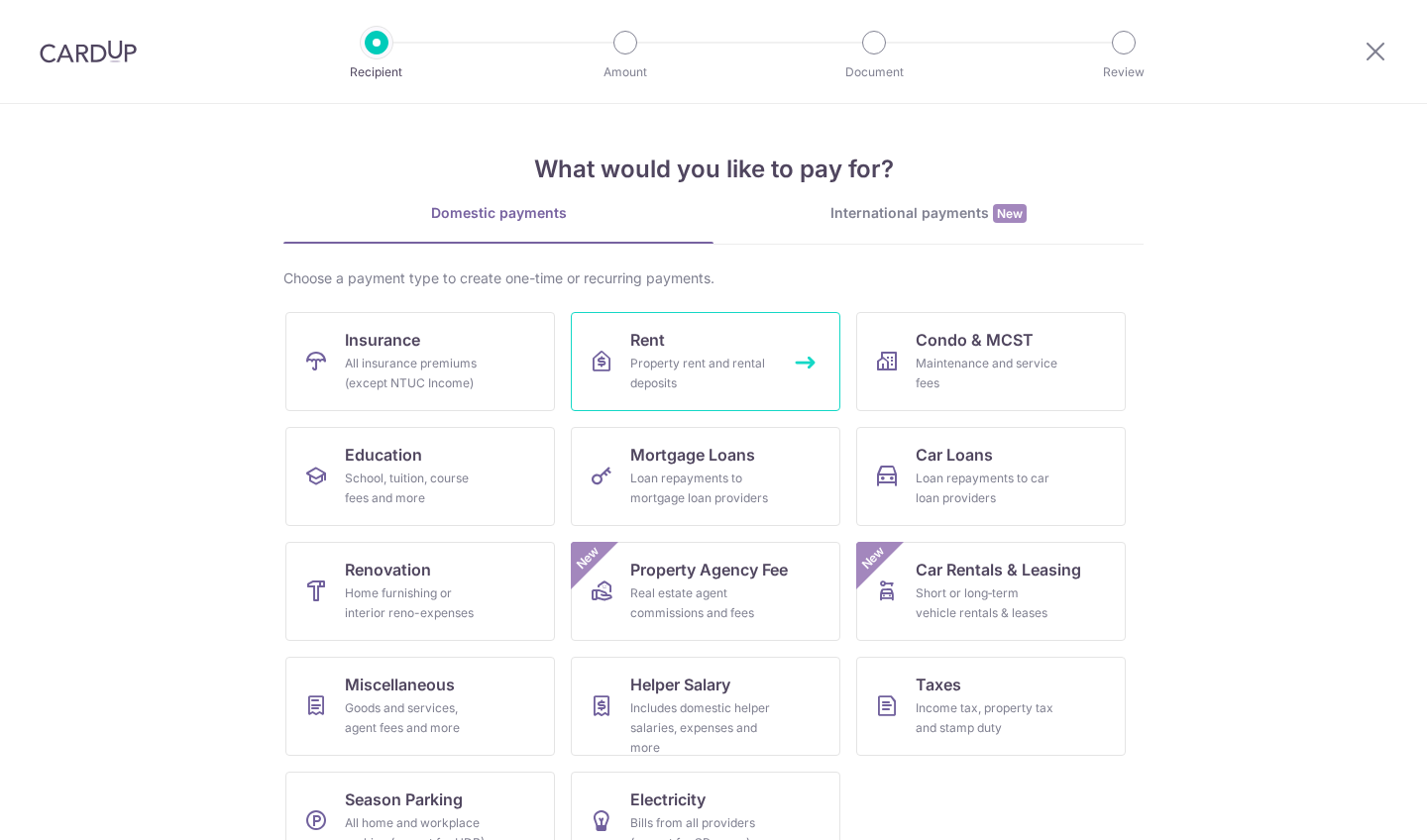 scroll, scrollTop: 0, scrollLeft: 0, axis: both 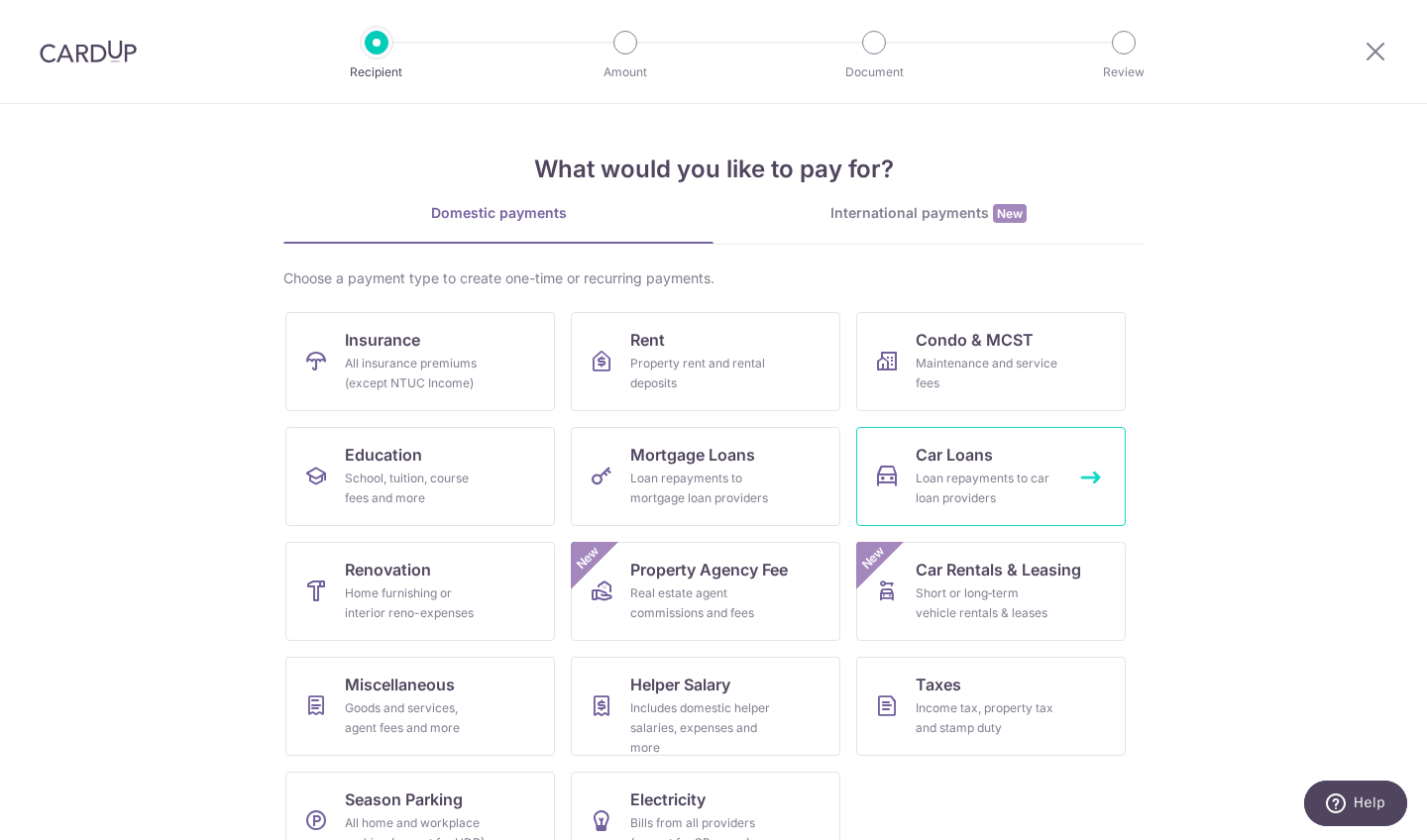 click on "Car Loans" at bounding box center (954, 455) 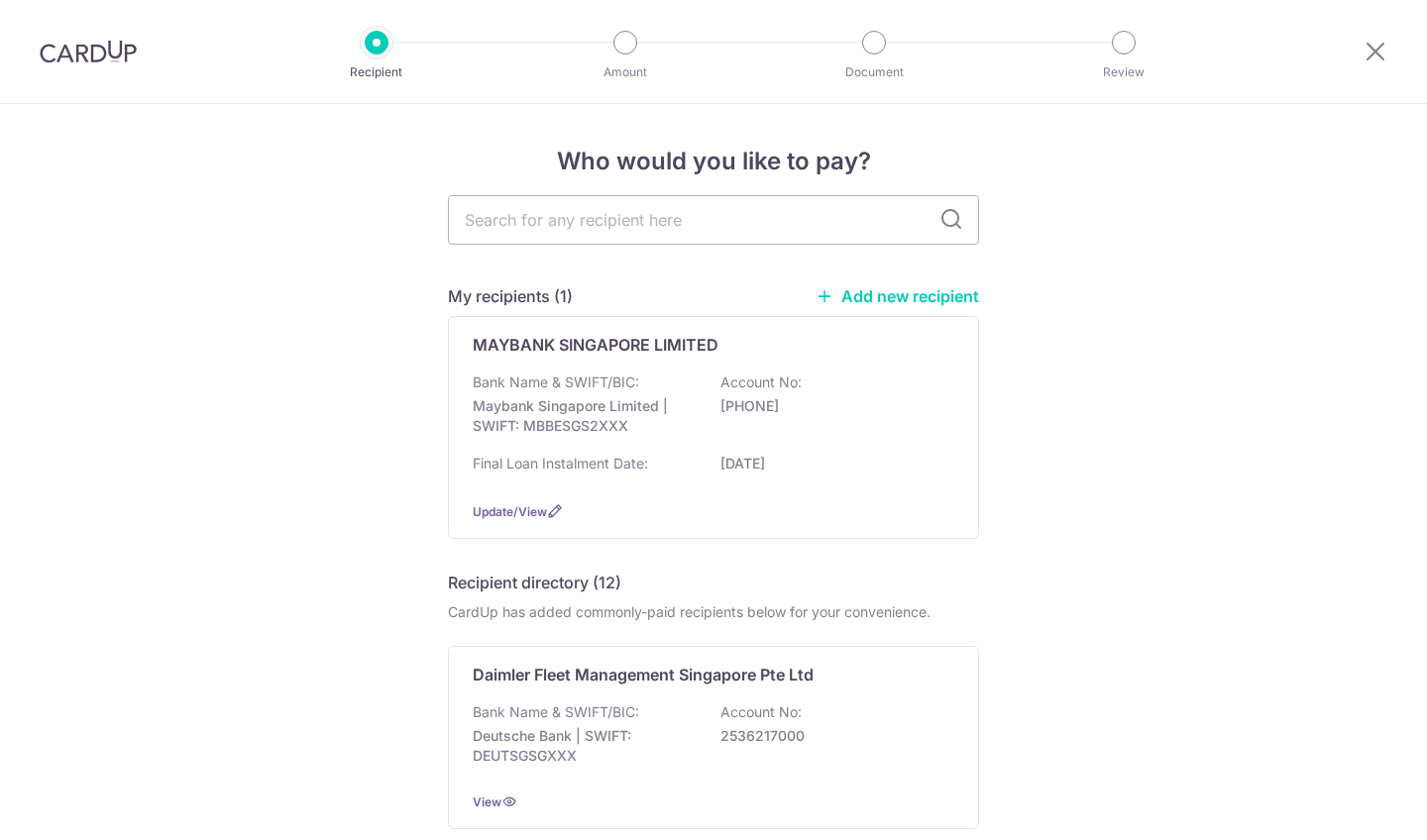 scroll, scrollTop: 0, scrollLeft: 0, axis: both 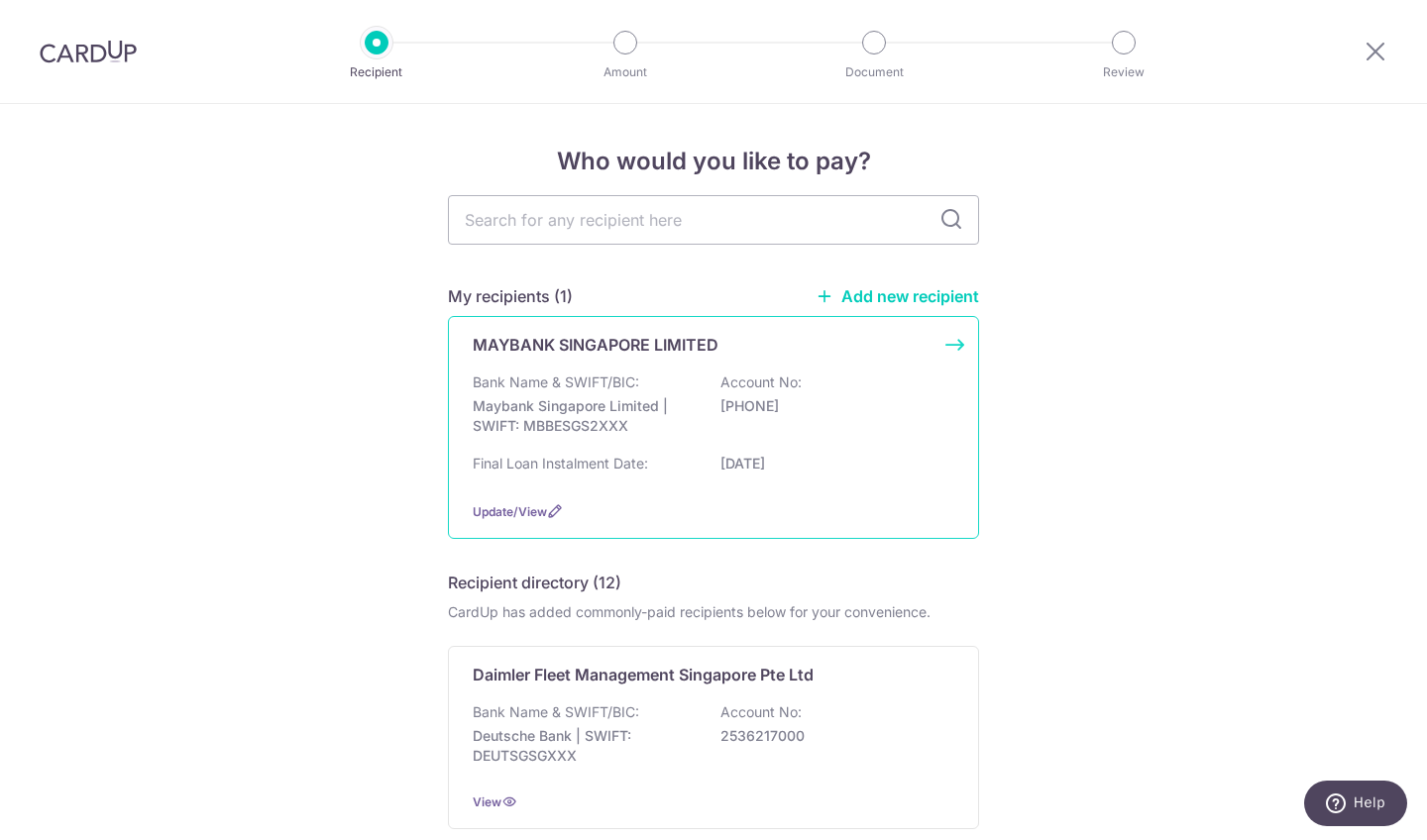 click on "Final Loan Instalment Date:
28/02/2029" at bounding box center (714, 470) 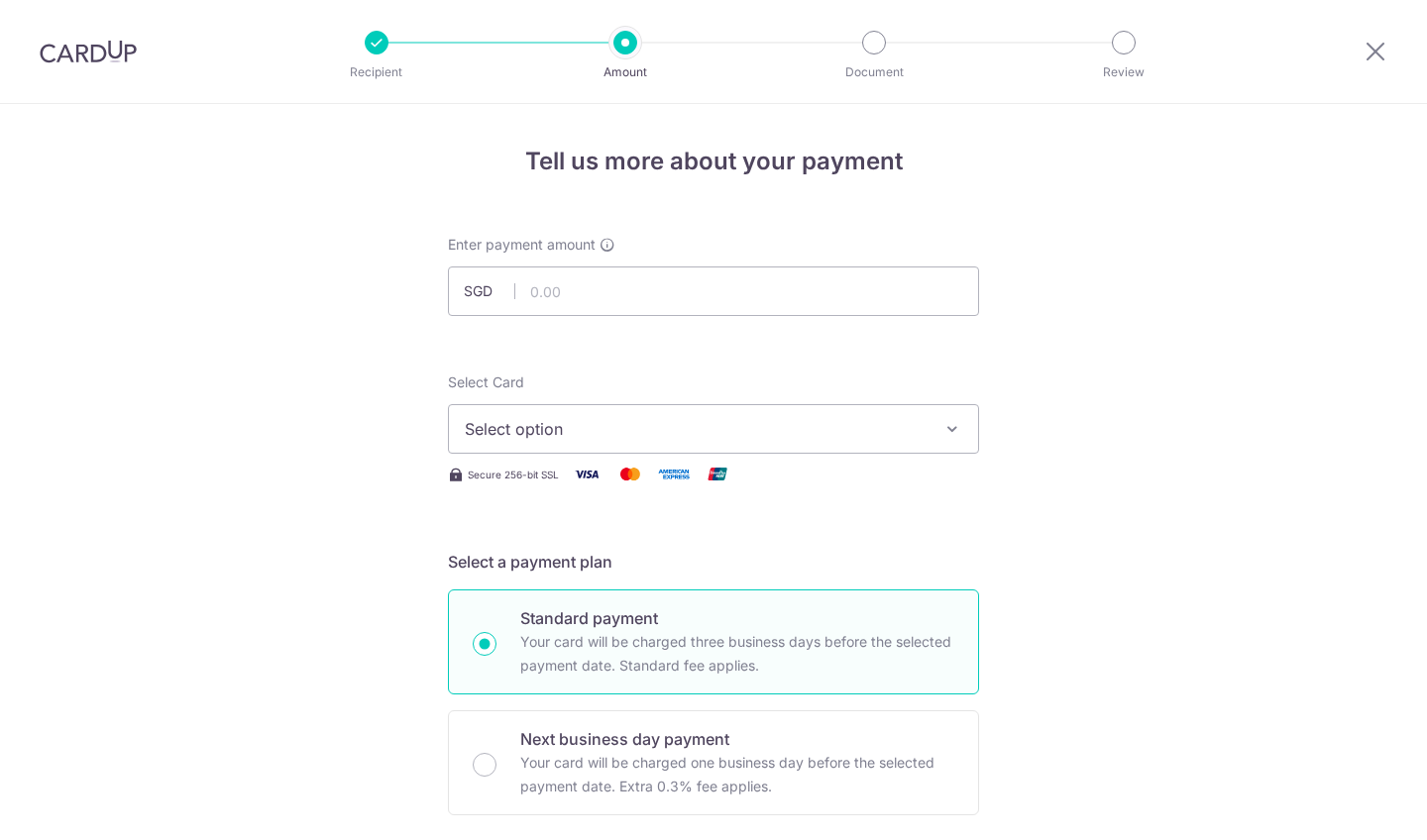 scroll, scrollTop: 0, scrollLeft: 0, axis: both 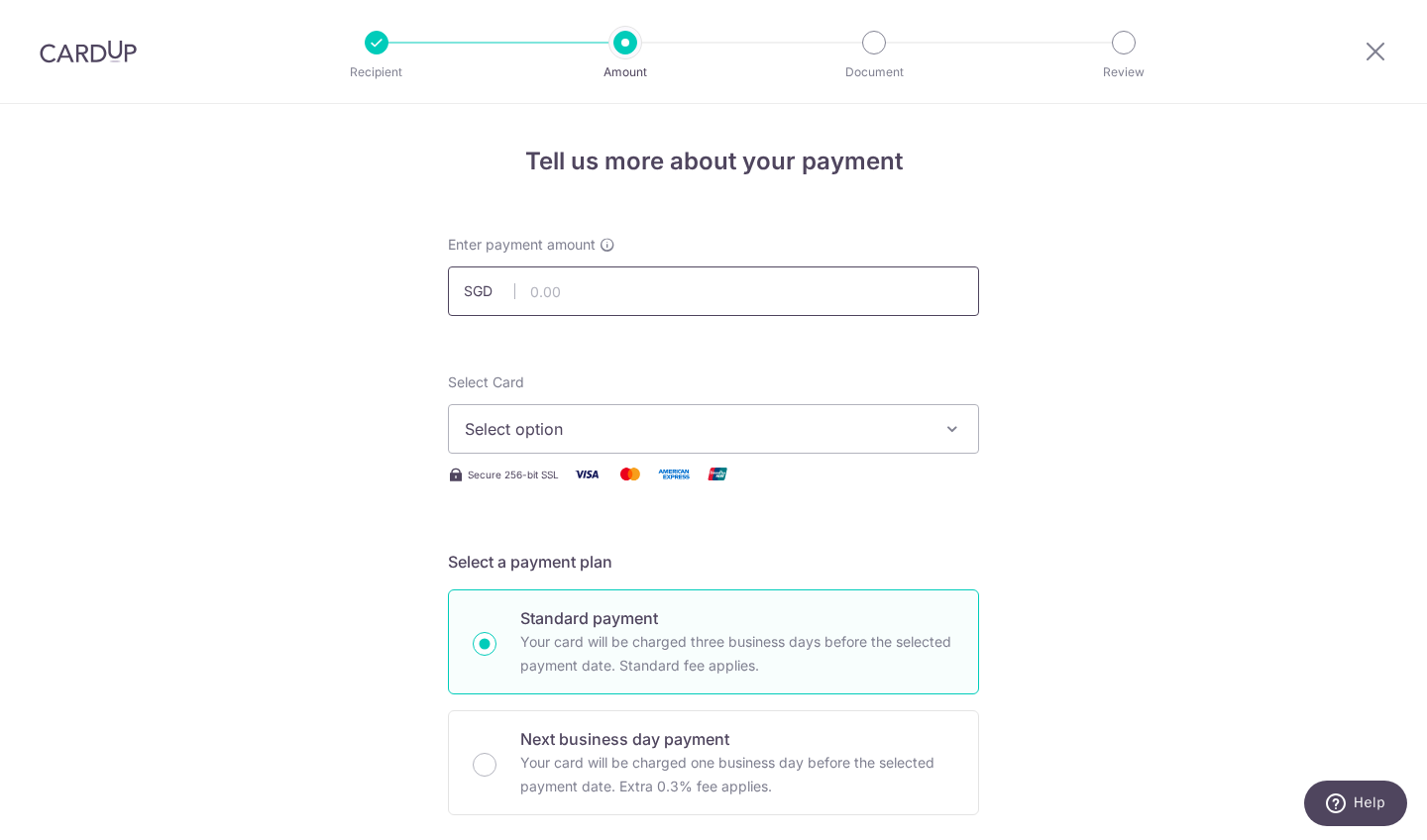 click at bounding box center [714, 291] 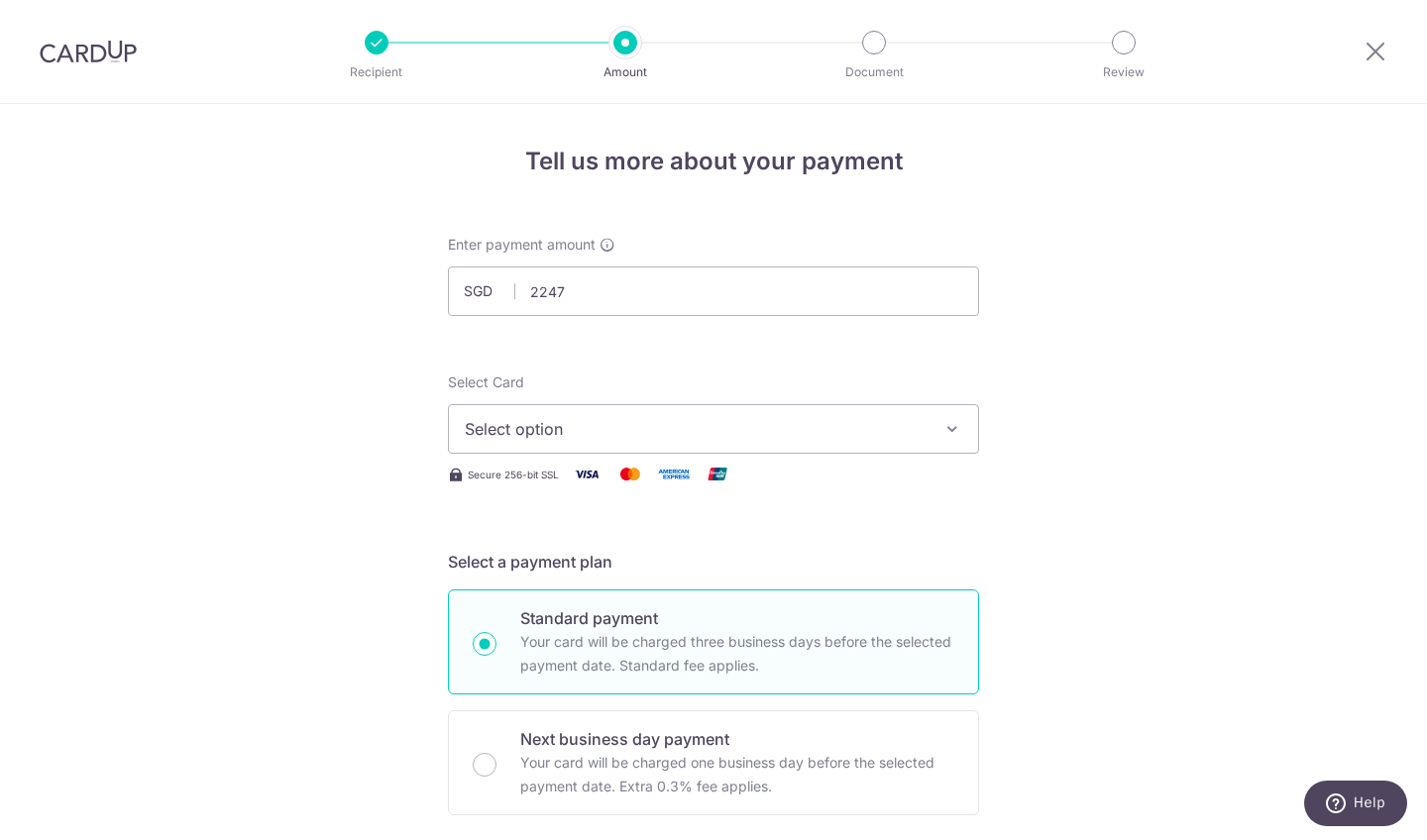 type on "2,247.00" 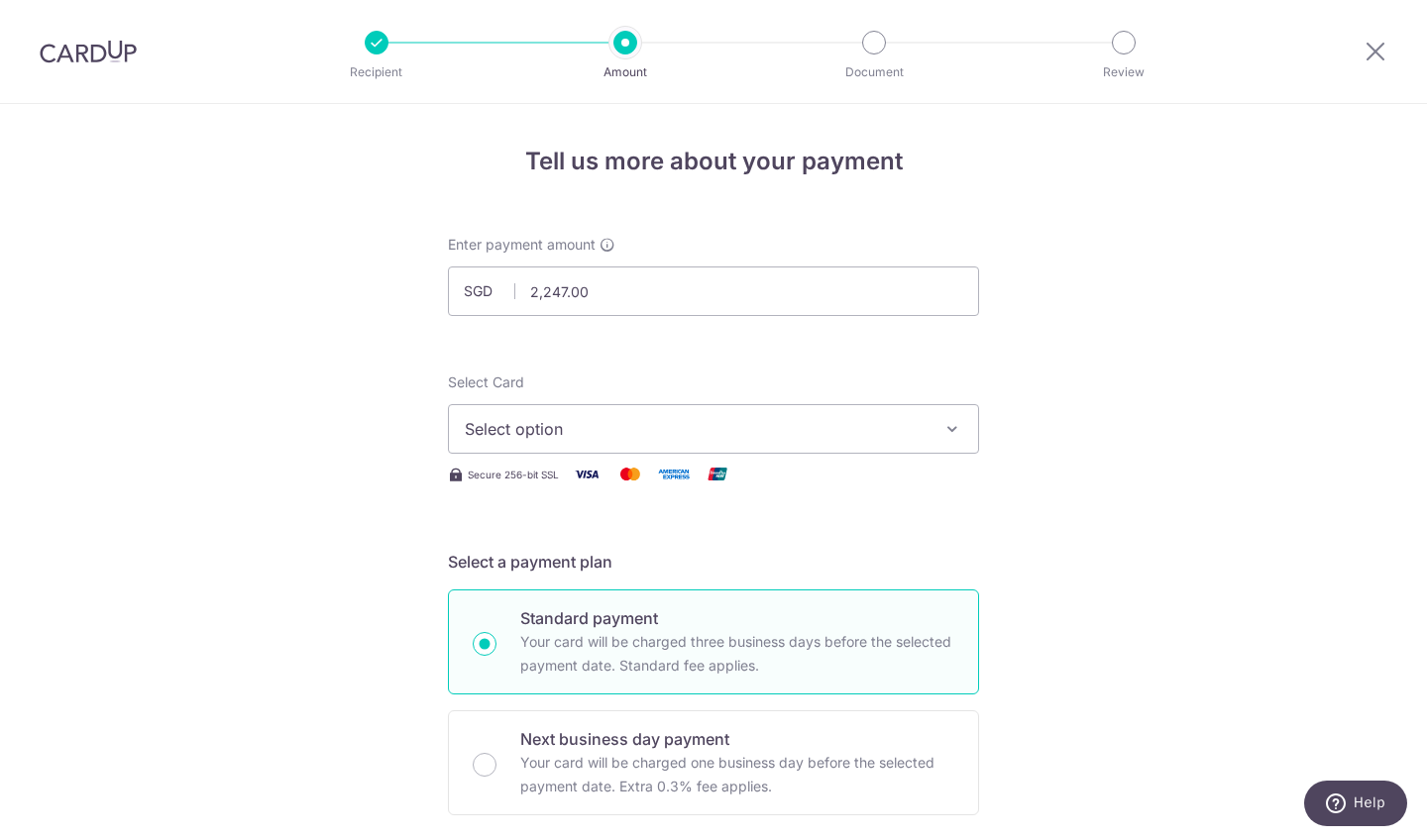 click on "Select option" at bounding box center [696, 429] 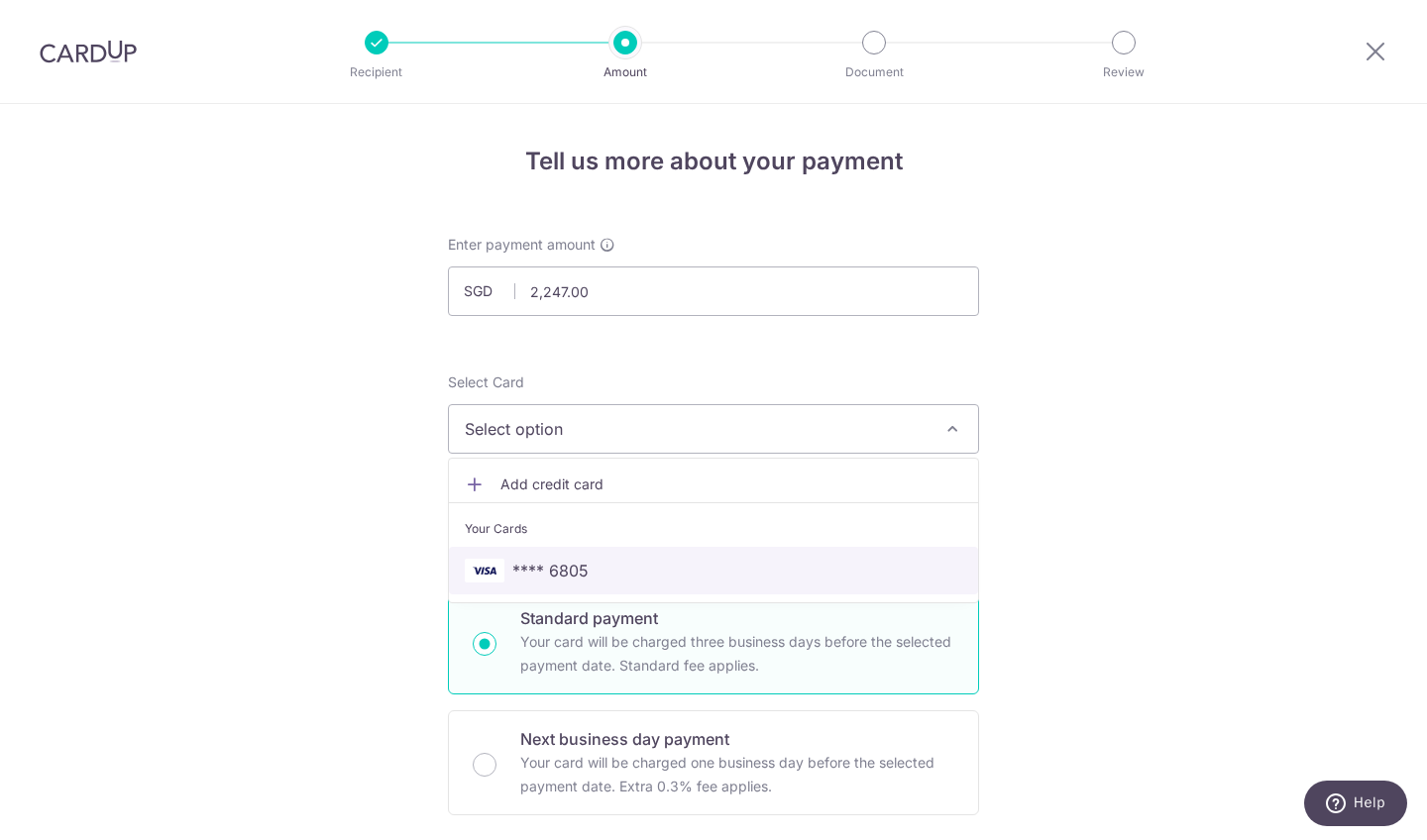 click on "**** 6805" at bounding box center [714, 571] 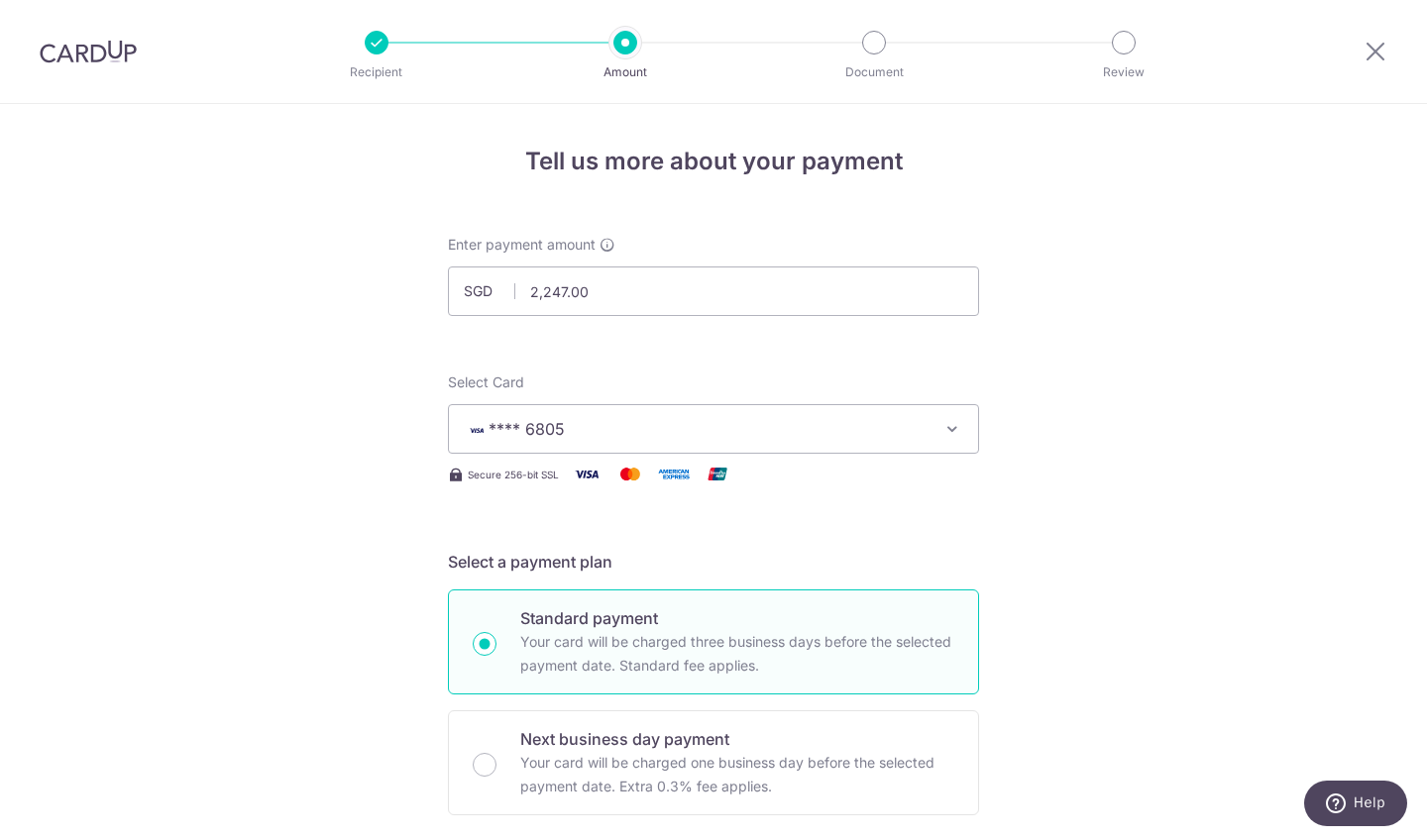 click on "Tell us more about your payment
Enter payment amount
SGD
2,247.00
2247.00
Select Card
**** 6805
Add credit card
Your Cards
**** 6805
Secure 256-bit SSL
Text
New card details
Card
Secure 256-bit SSL" at bounding box center [714, 999] 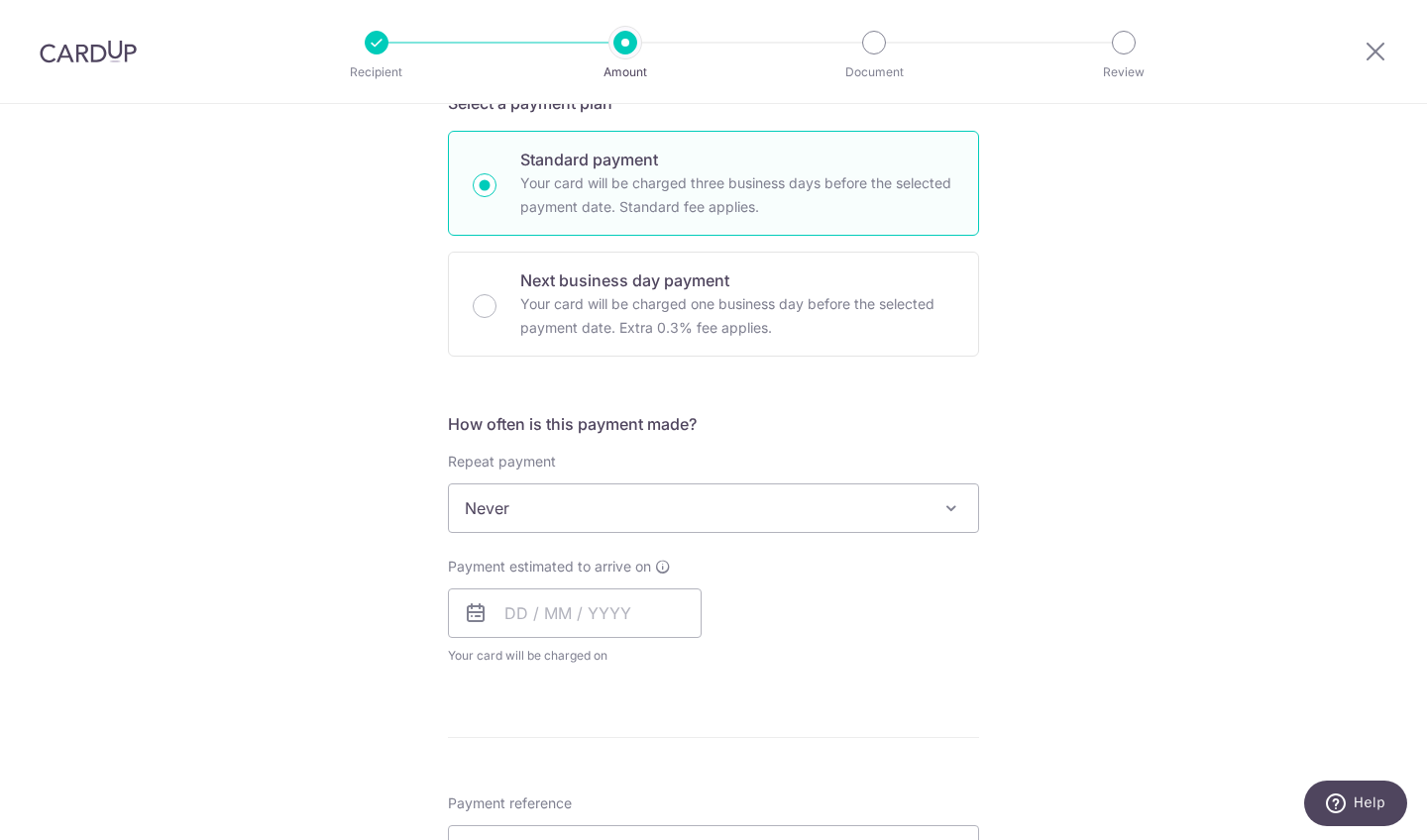 scroll, scrollTop: 468, scrollLeft: 0, axis: vertical 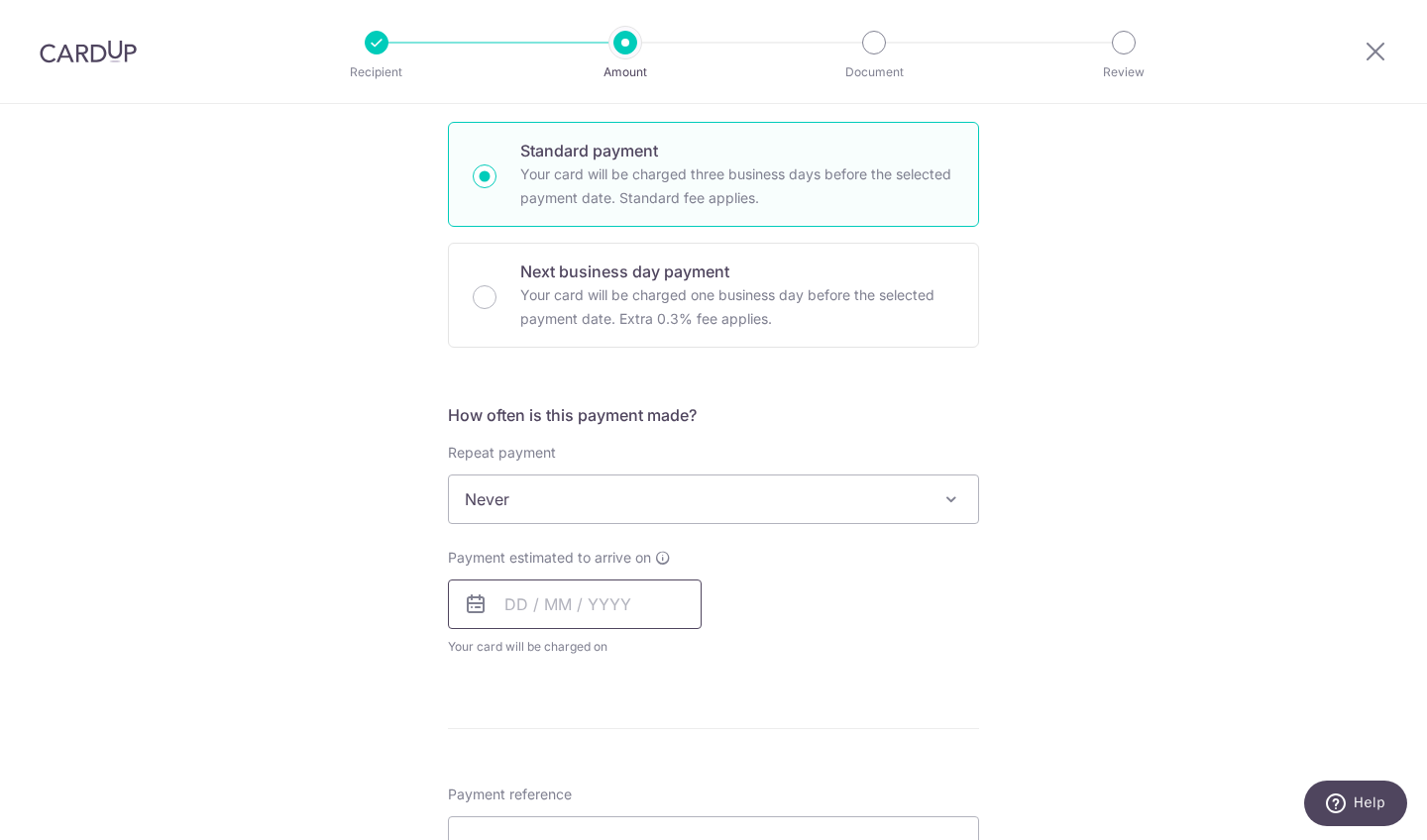 click at bounding box center (575, 604) 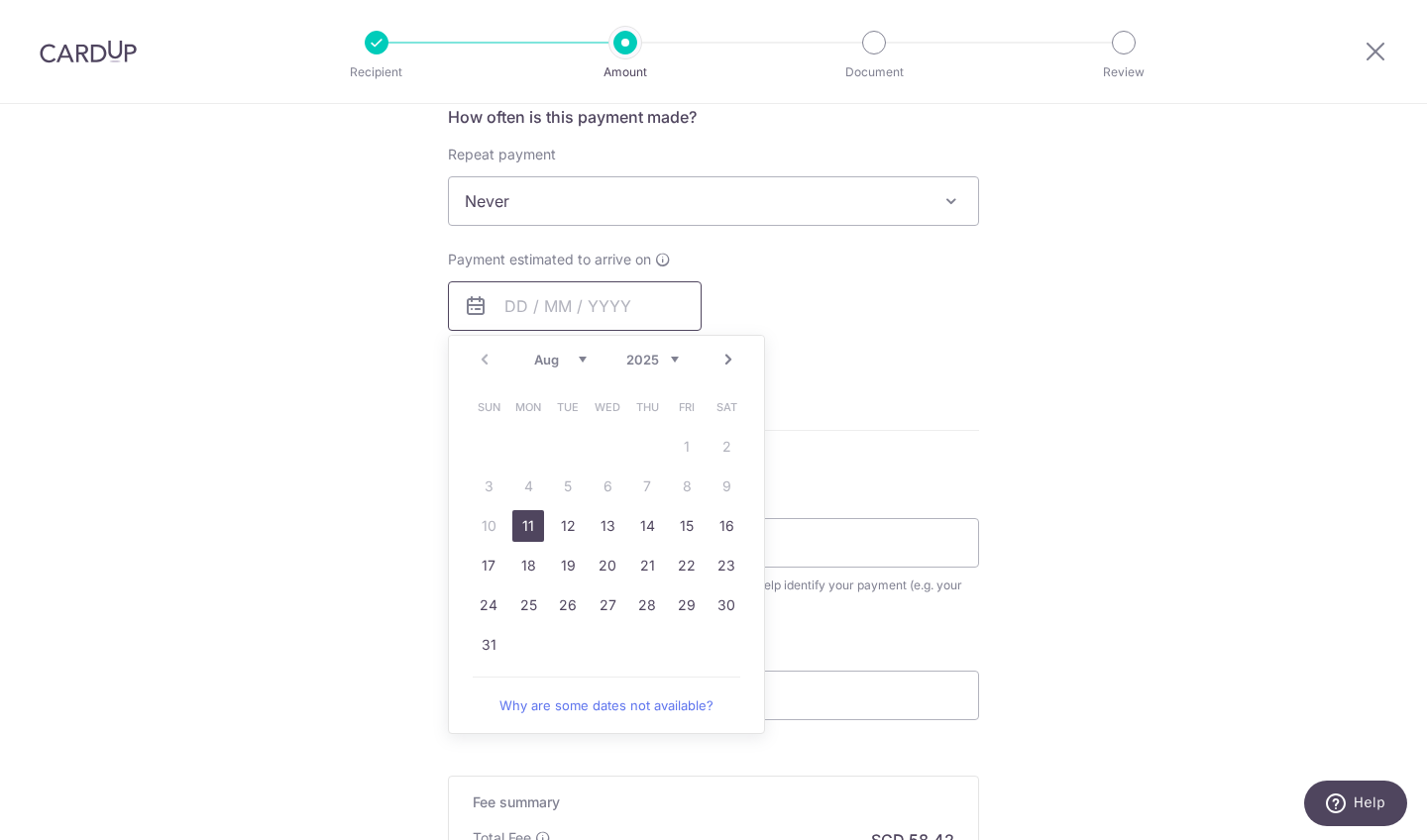 scroll, scrollTop: 768, scrollLeft: 0, axis: vertical 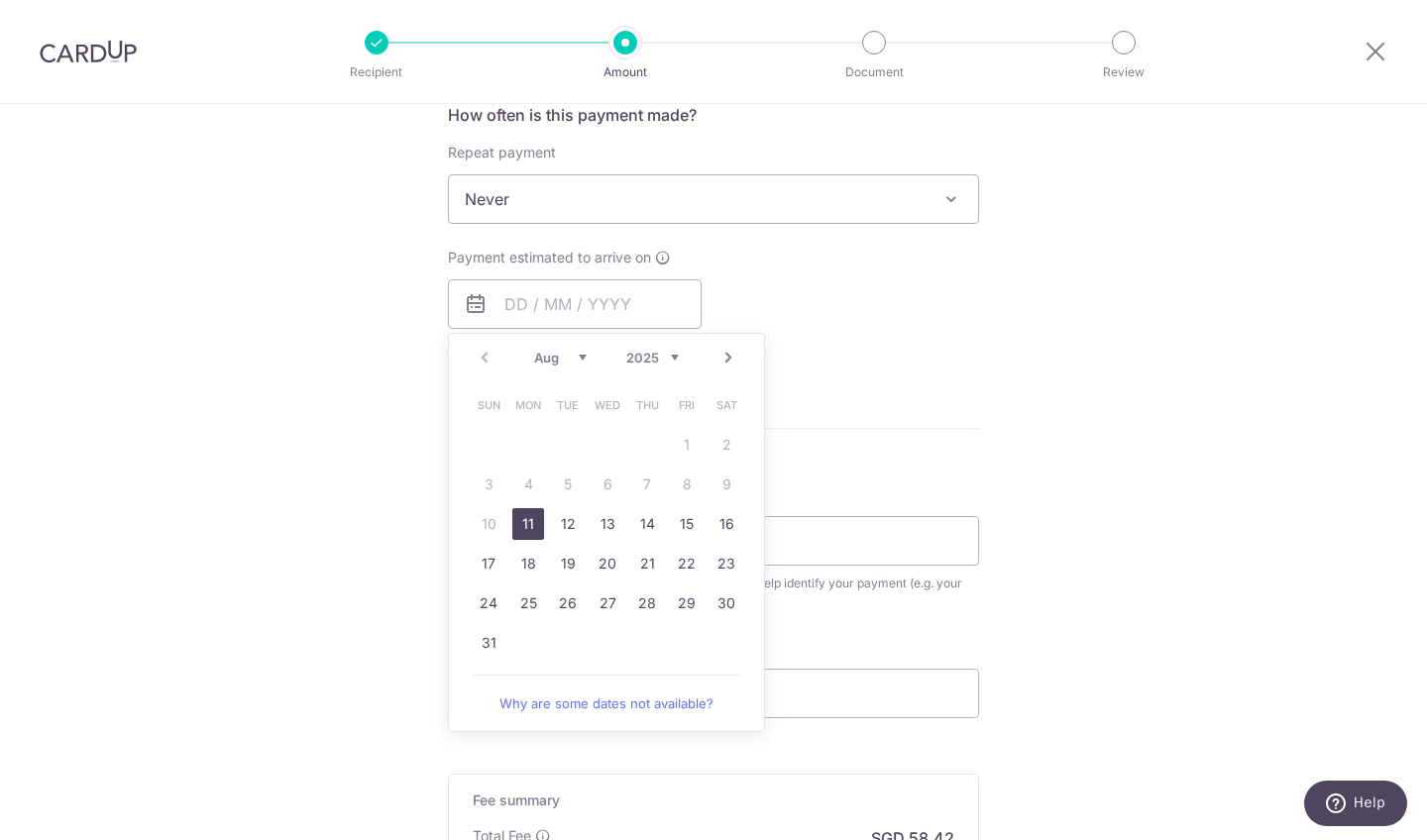 click on "11" at bounding box center (528, 524) 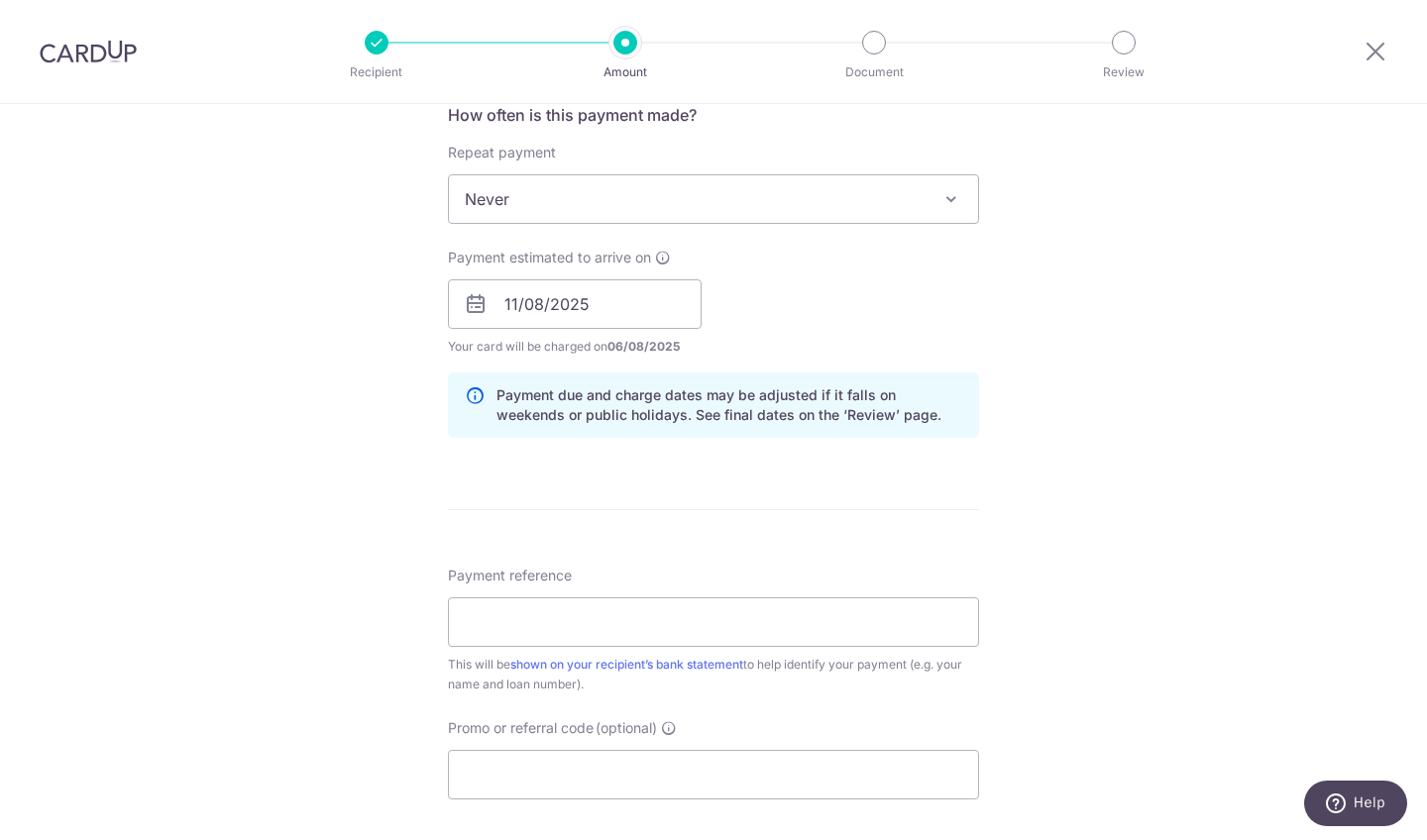 click on "Tell us more about your payment
Enter payment amount
SGD
2,247.00
2247.00
Select Card
**** 6805
Add credit card
Your Cards
**** 6805
Secure 256-bit SSL
Text
New card details
Card
Secure 256-bit SSL" at bounding box center (714, 272) 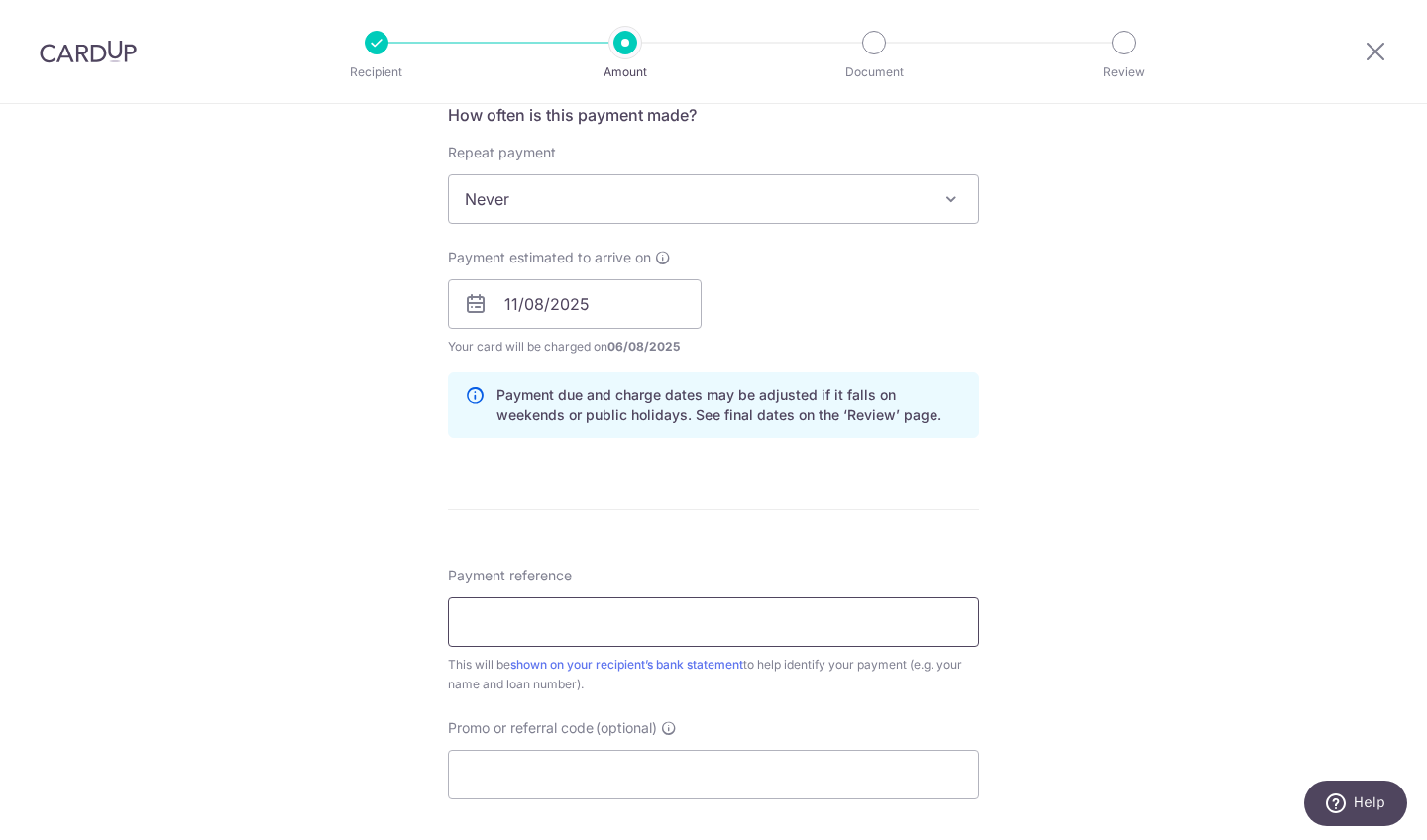 click on "Payment reference" at bounding box center [714, 622] 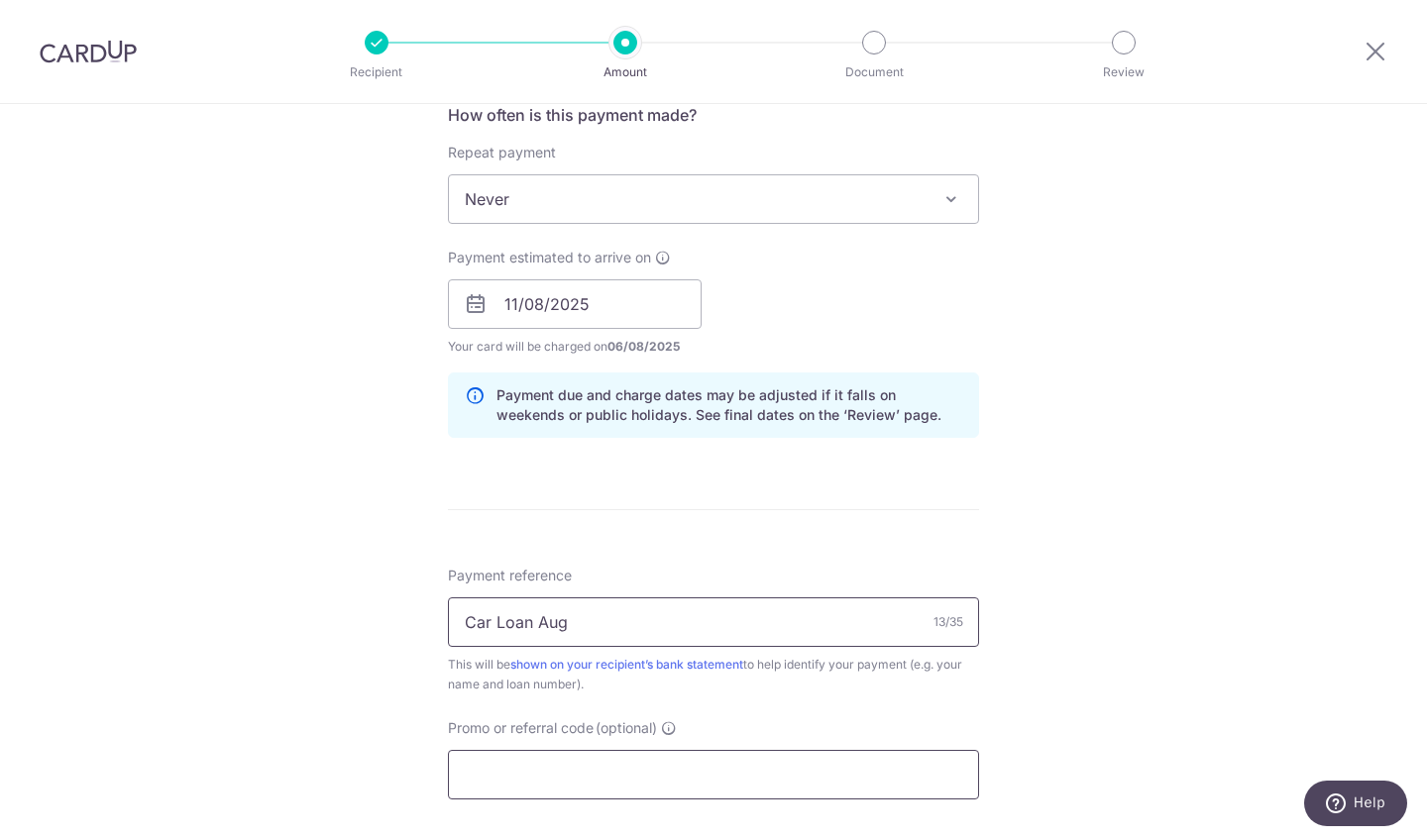 type on "Car Loan Aug" 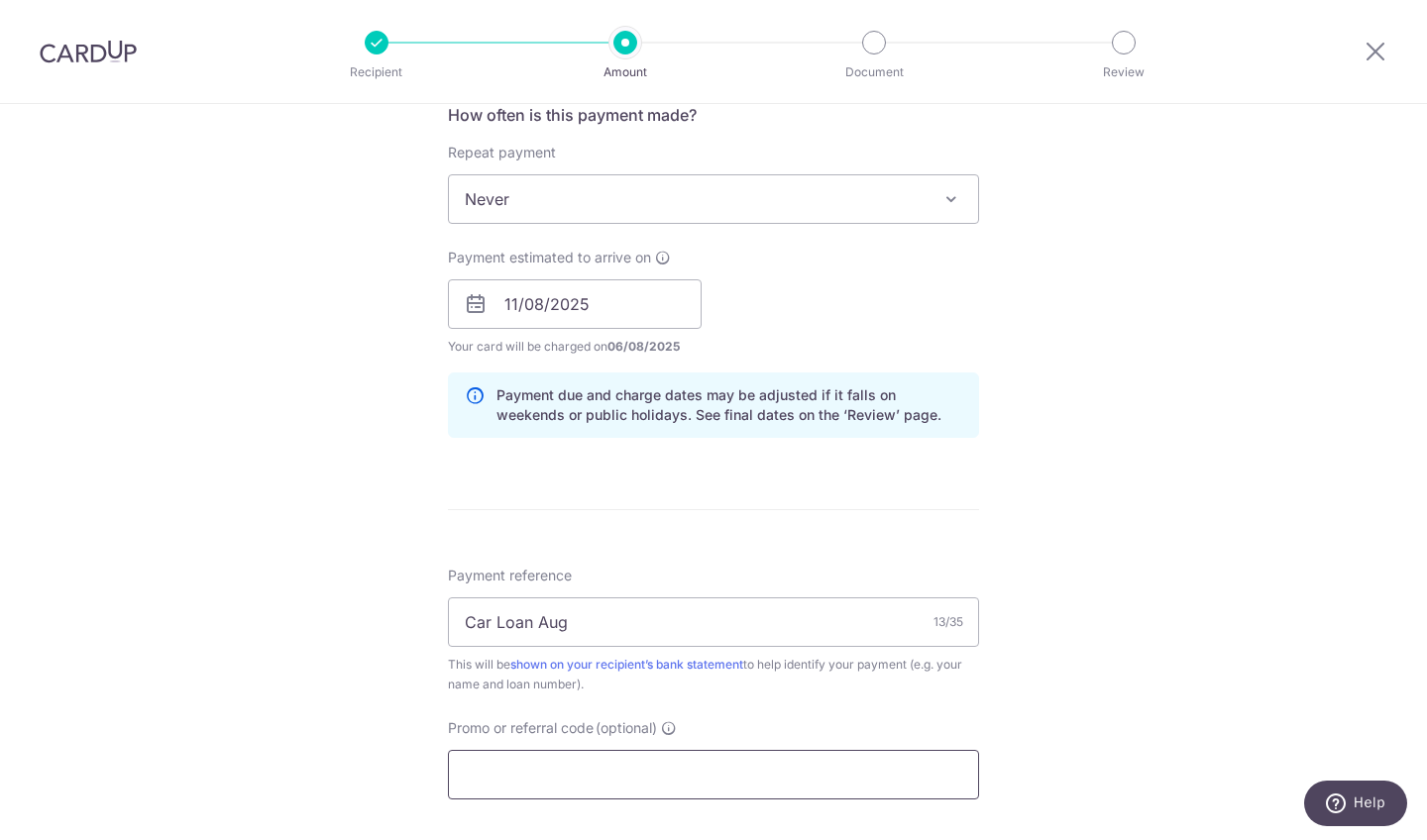 click on "Promo or referral code
(optional)" at bounding box center (714, 775) 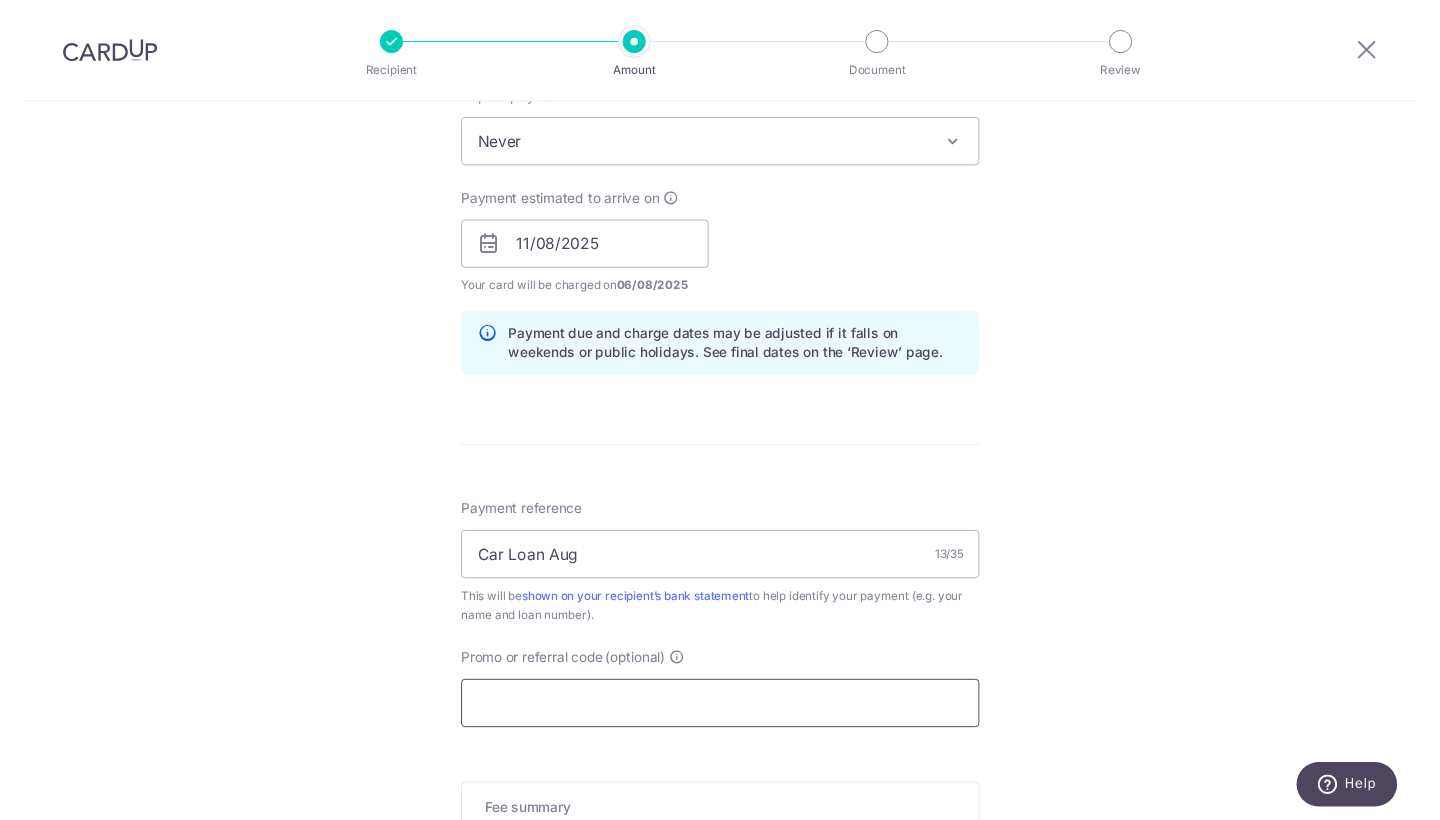 scroll, scrollTop: 803, scrollLeft: 0, axis: vertical 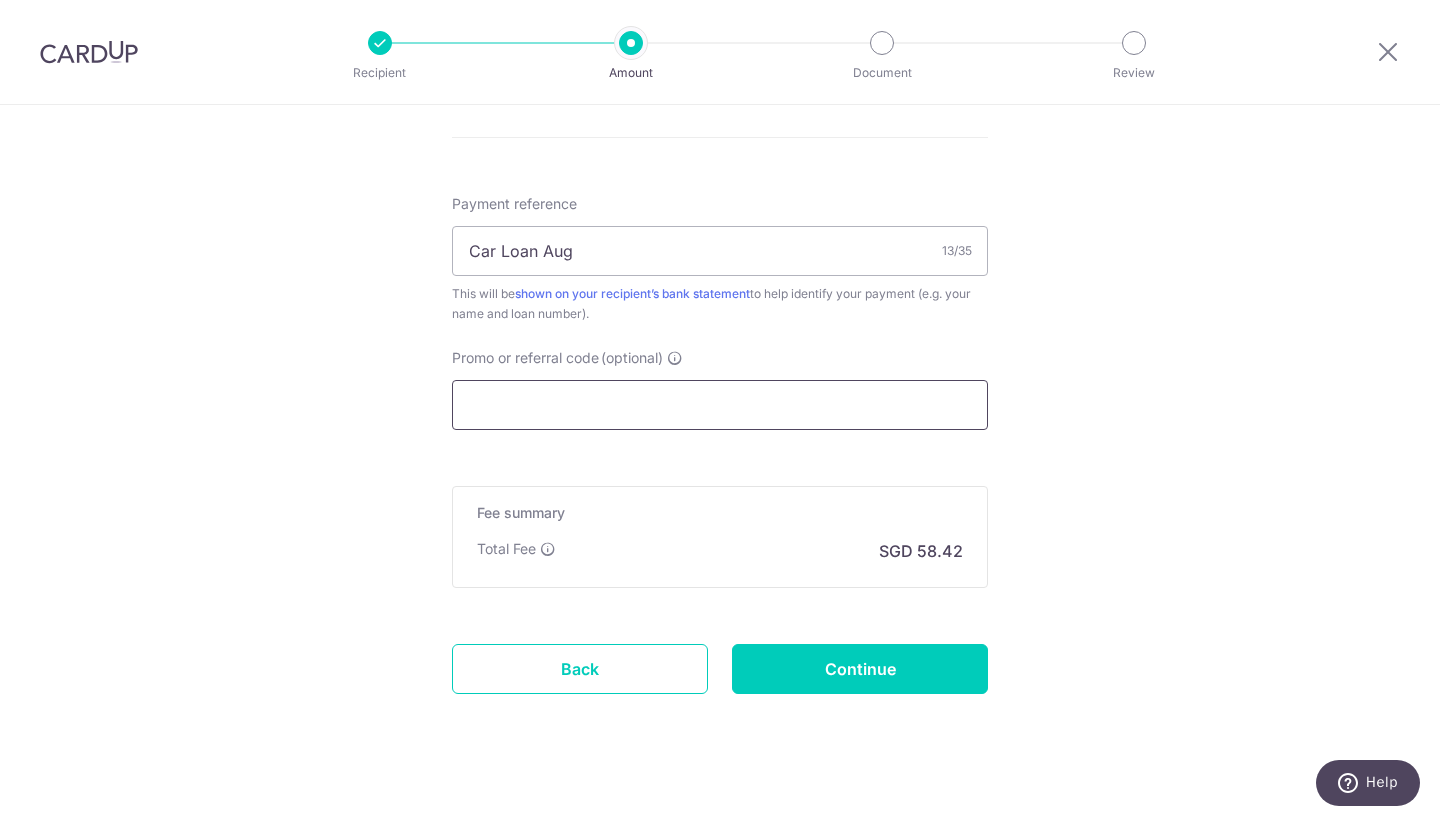 paste on "OCBC195" 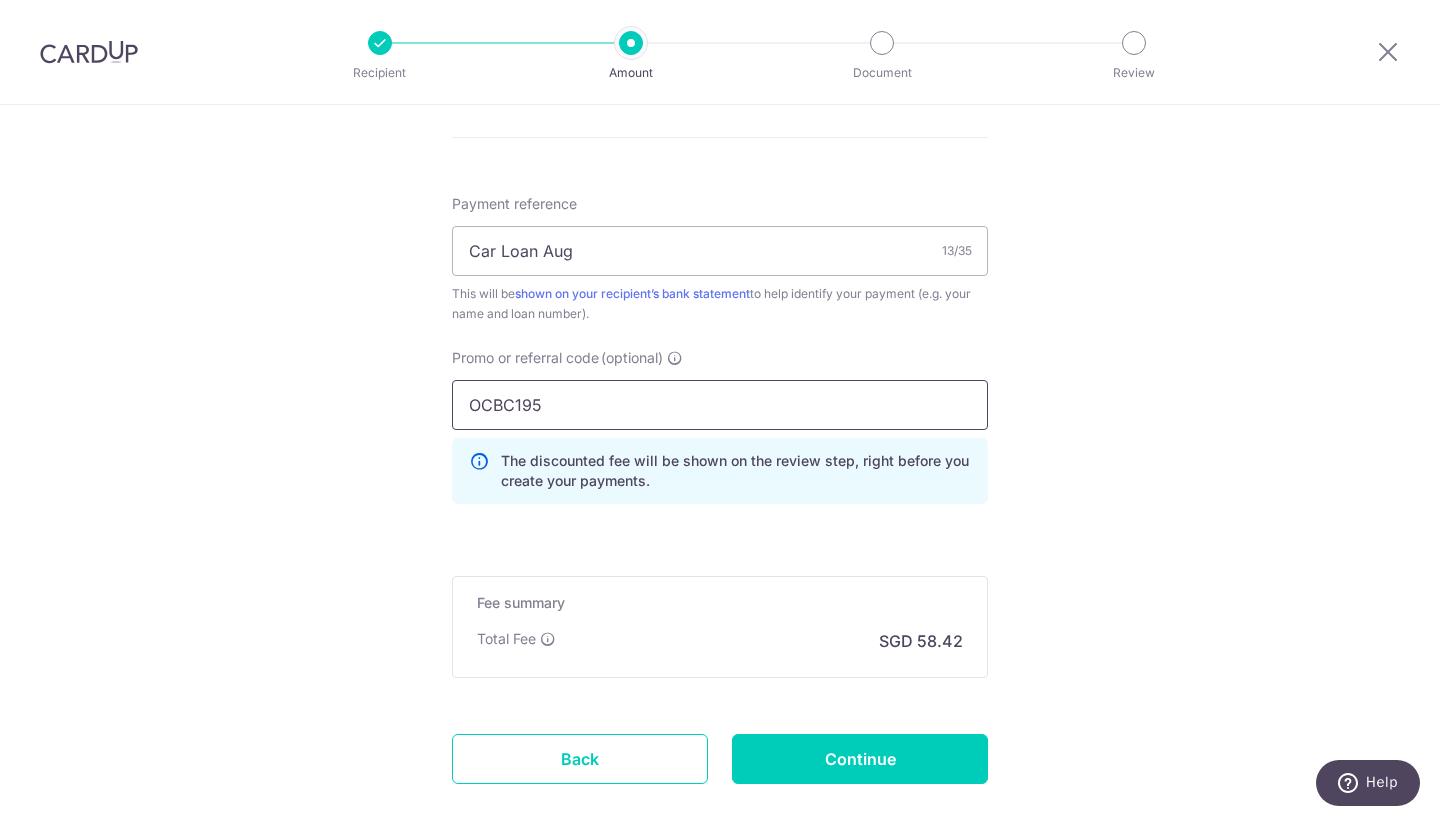 type on "OCBC195" 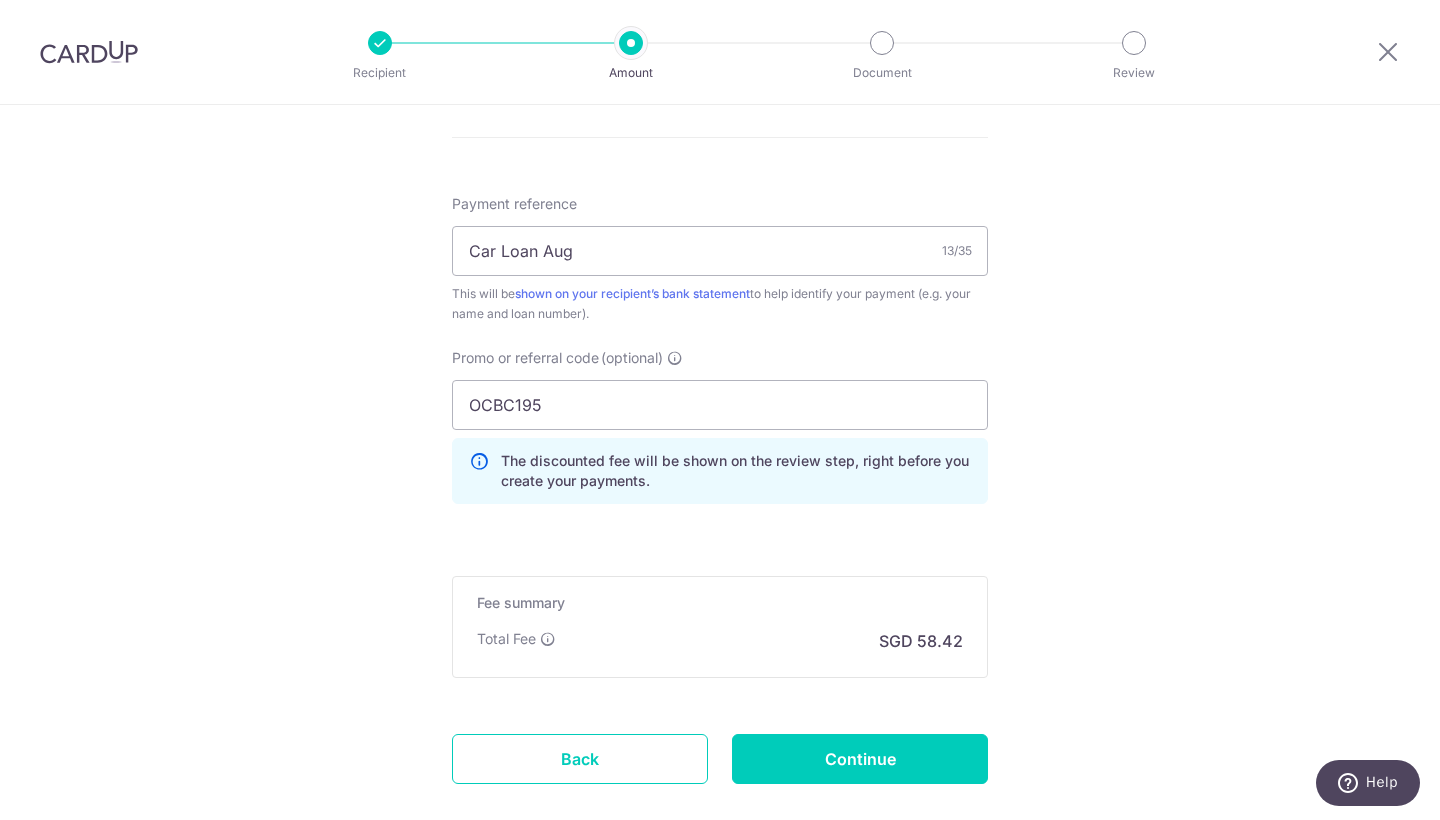 click on "Tell us more about your payment
Enter payment amount
SGD
2,247.00
2247.00
Select Card
**** 6805
Add credit card
Your Cards
**** 6805
Secure 256-bit SSL
Text
New card details
Card
Secure 256-bit SSL" at bounding box center (720, -57) 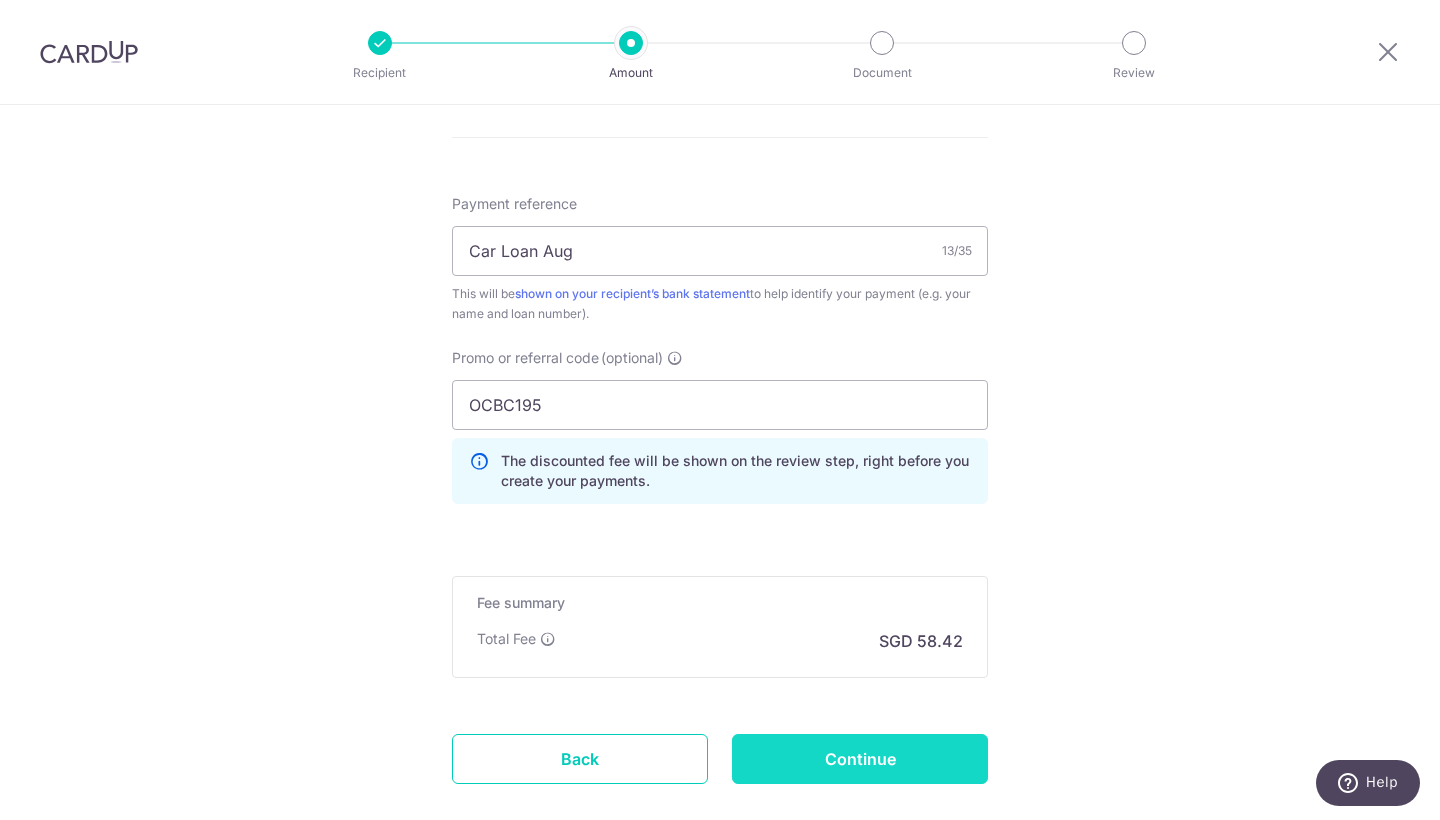click on "Continue" at bounding box center (860, 759) 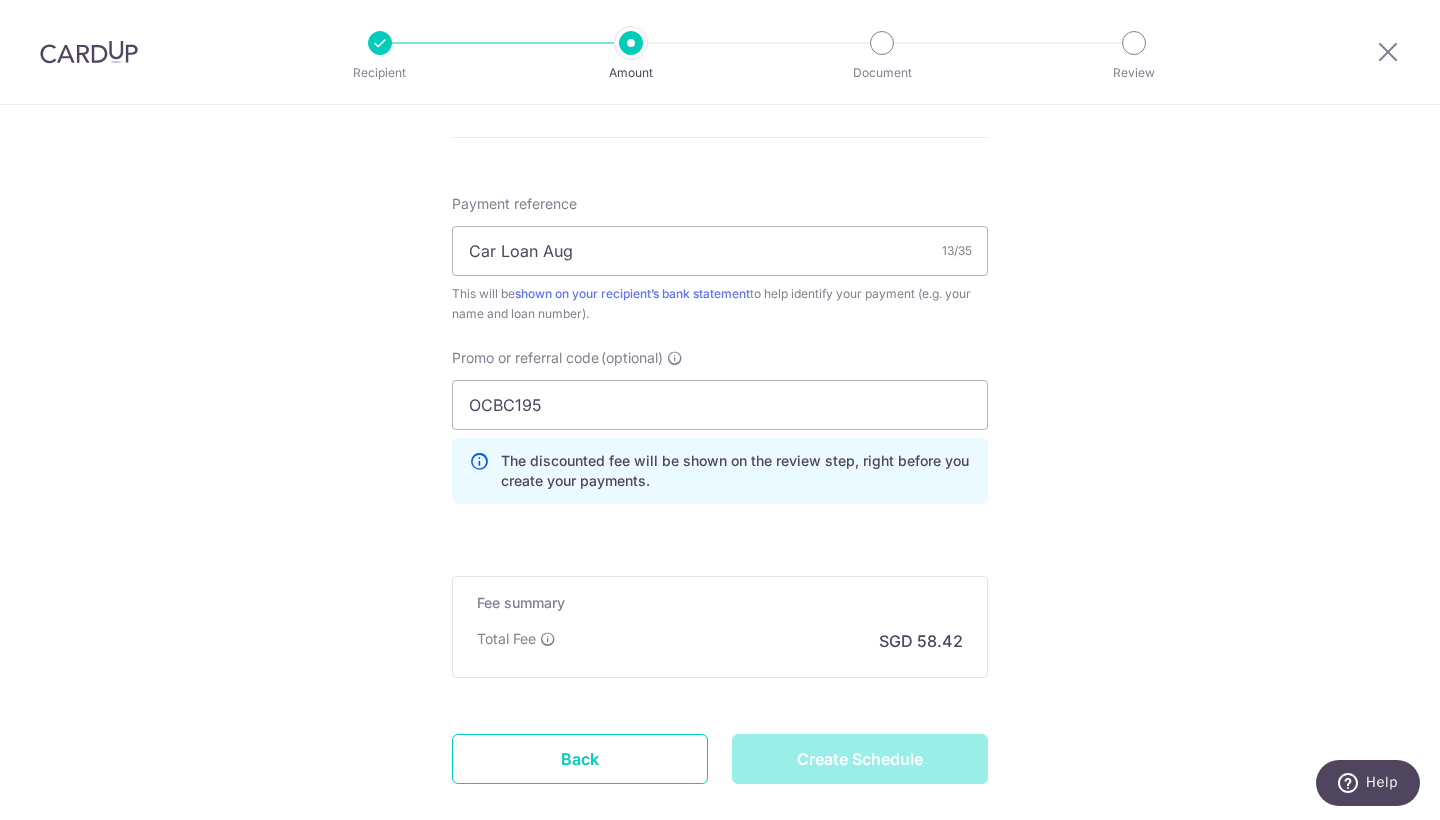 type on "Create Schedule" 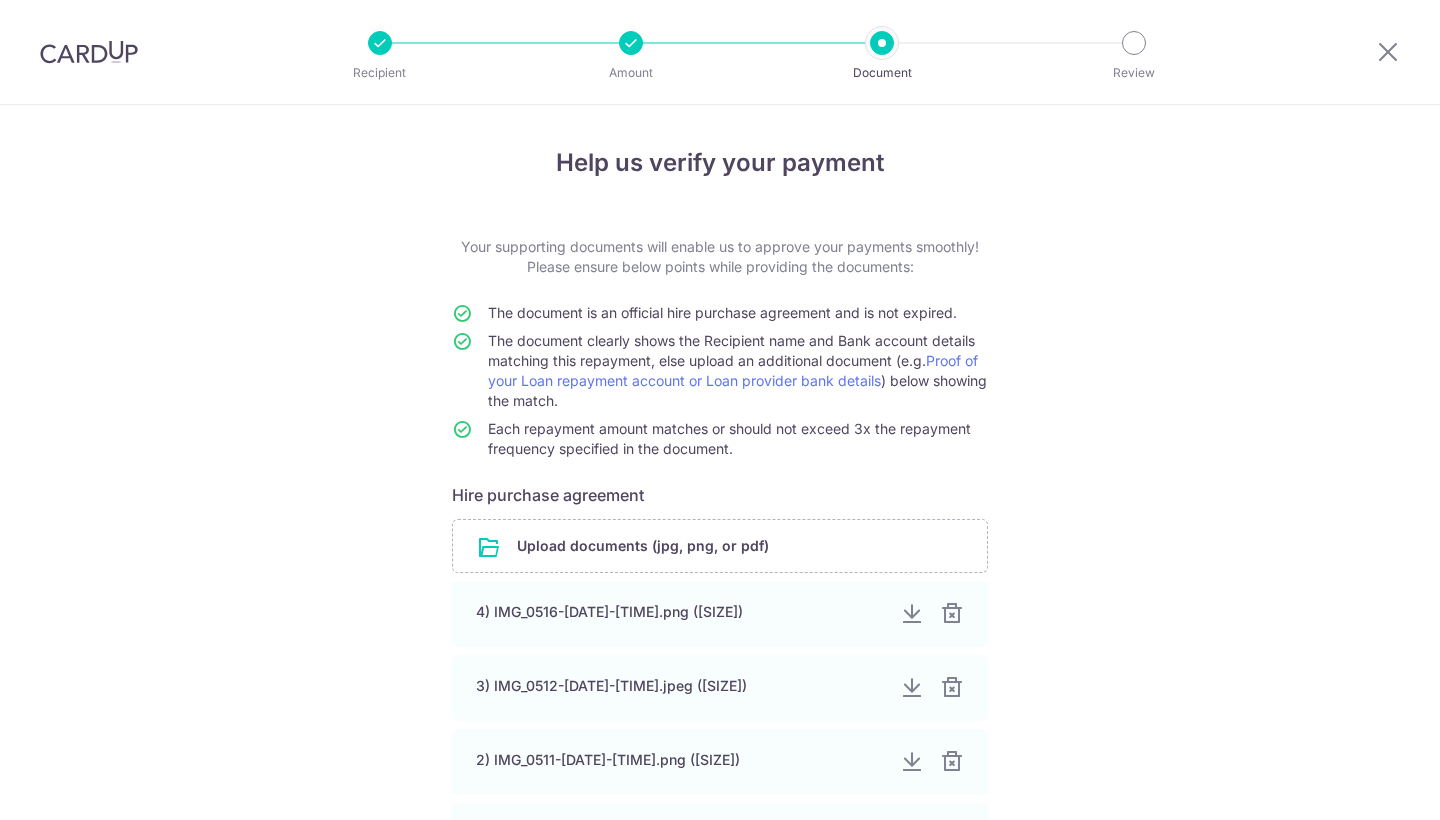 scroll, scrollTop: 0, scrollLeft: 0, axis: both 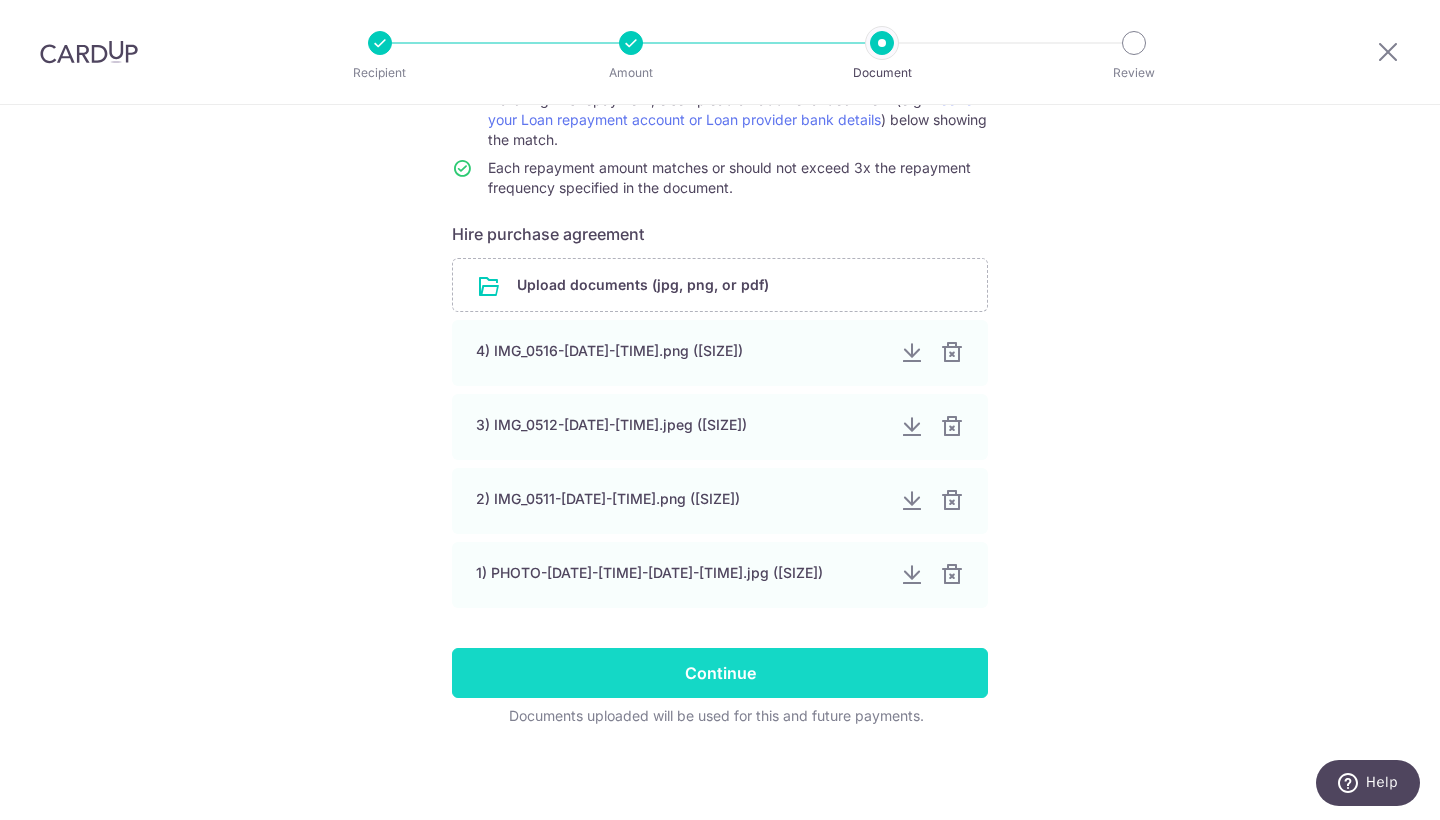 click on "Continue" at bounding box center (720, 673) 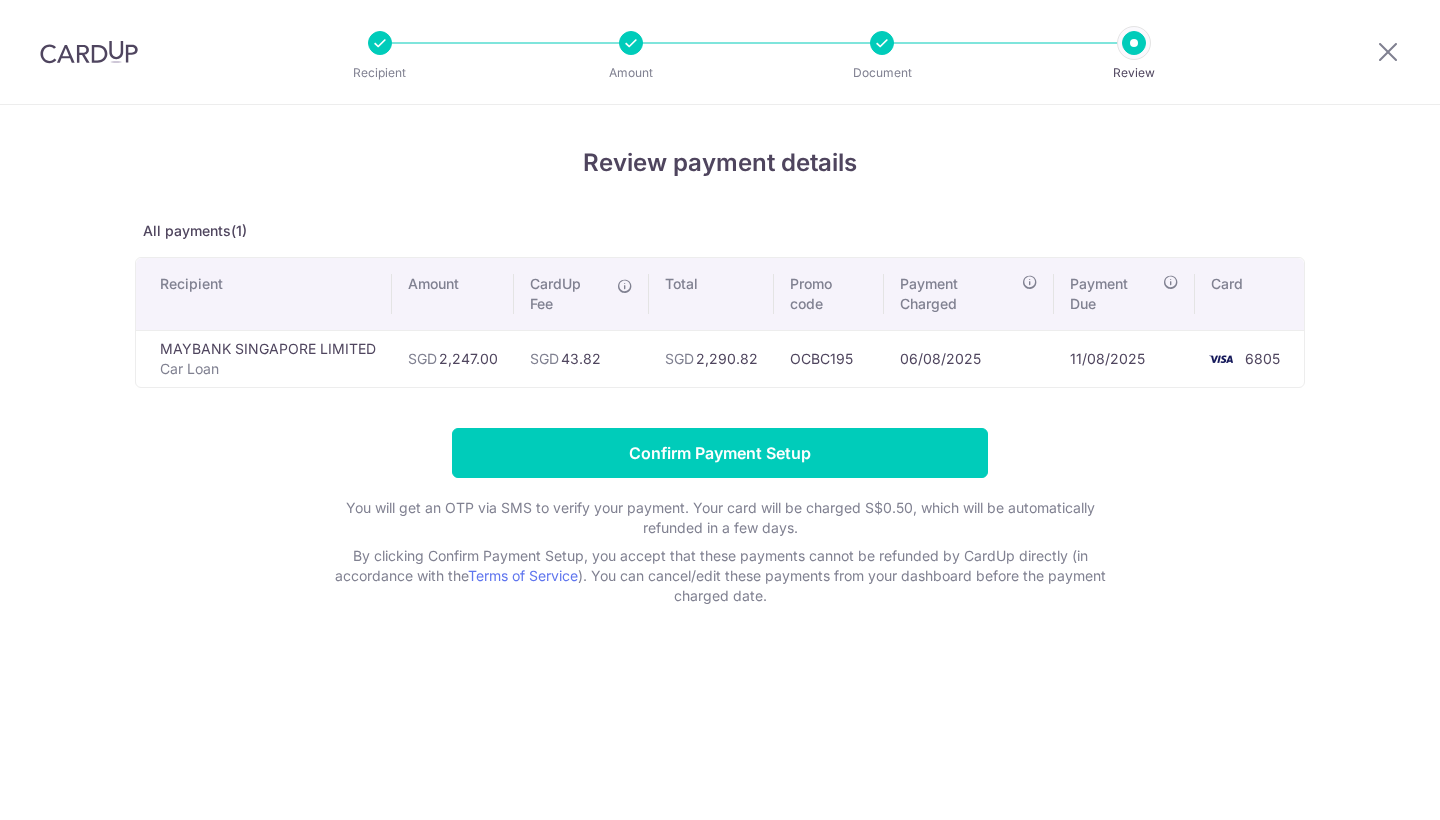 scroll, scrollTop: 0, scrollLeft: 0, axis: both 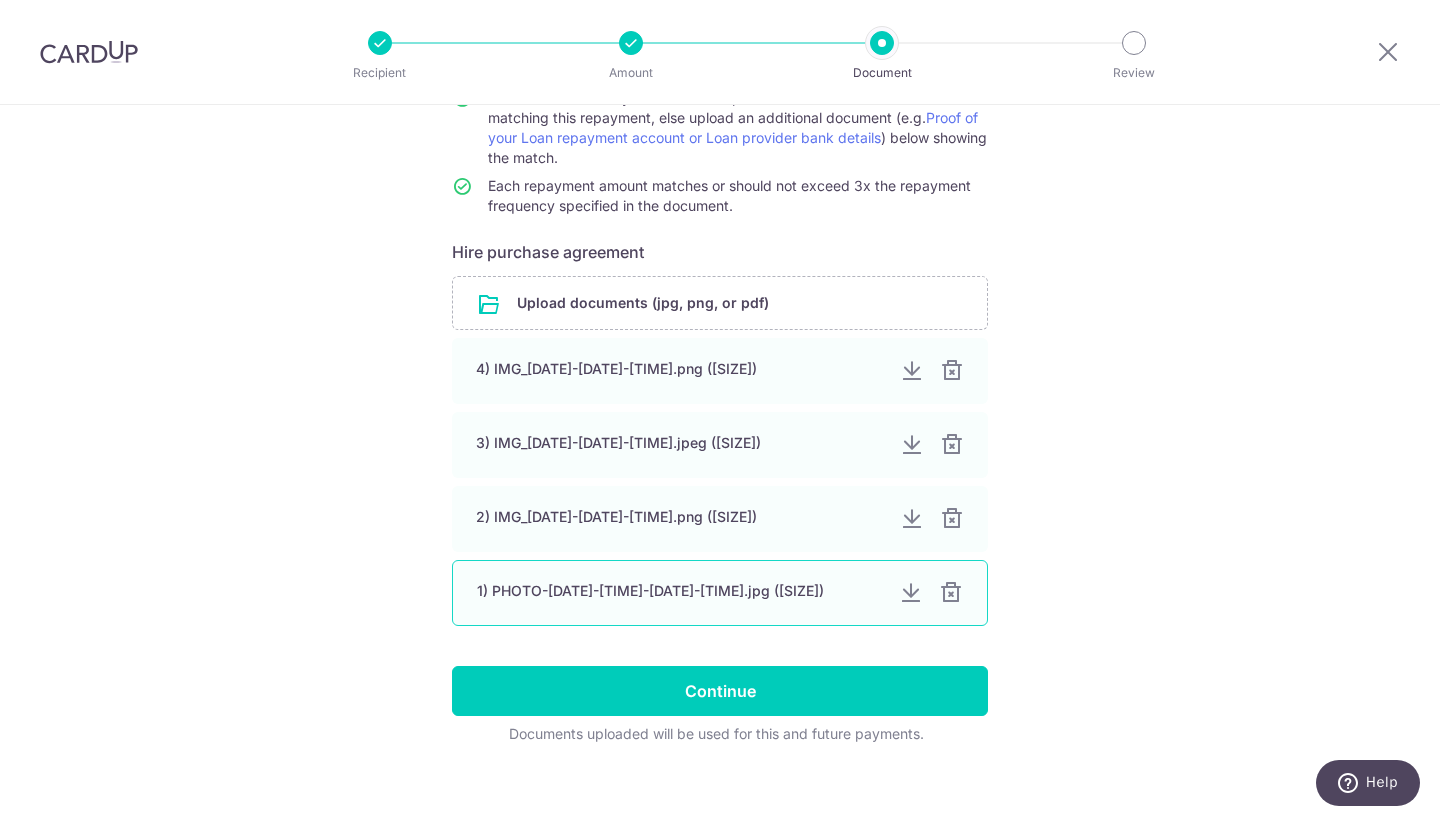 click on "1) PHOTO-2025-07-07-10-54-02-20250707-111206.jpg (228.31 KB)" at bounding box center [680, 591] 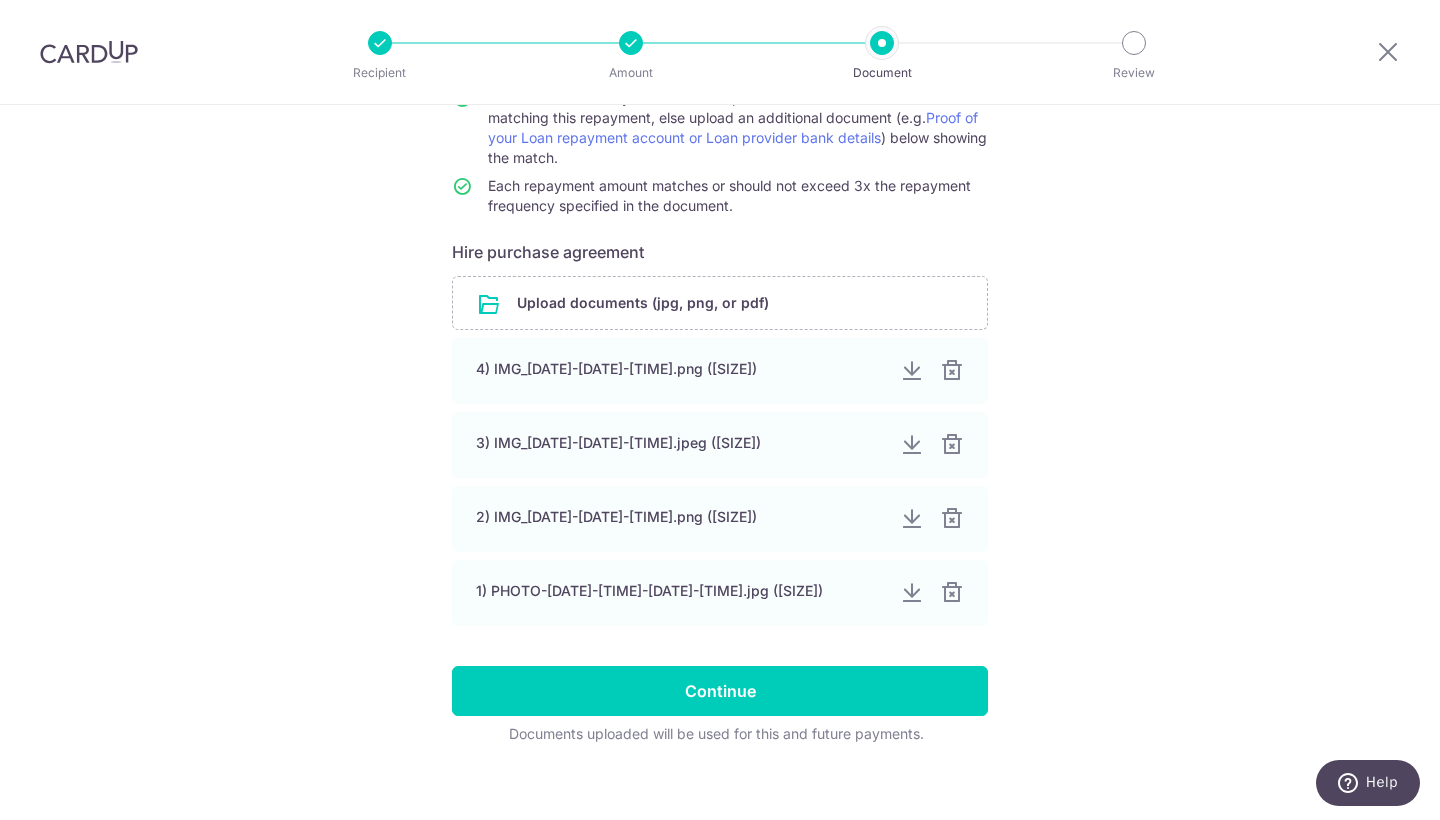click on "Help us verify your payment
Your supporting documents will enable us to approve your payments smoothly!  Please ensure below points while providing the documents:
The document is an official hire purchase agreement and is not expired.
The document clearly shows the Recipient name and Bank account details matching this repayment, else upload an additional document (e.g.  Proof of your Loan repayment account or Loan provider bank details ) below showing the match.
Each repayment amount matches or should not exceed 3x the repayment frequency specified in the document.
Hire purchase agreement
Upload documents (jpg, png, or pdf) 4) IMG_0516-20250708-180519.png (395.95 KB) 3) IMG_0512-20250708-180233.jpeg (180.43 KB) 2) IMG_0511-20250708-180232.png (419.25 KB)" at bounding box center [720, 350] 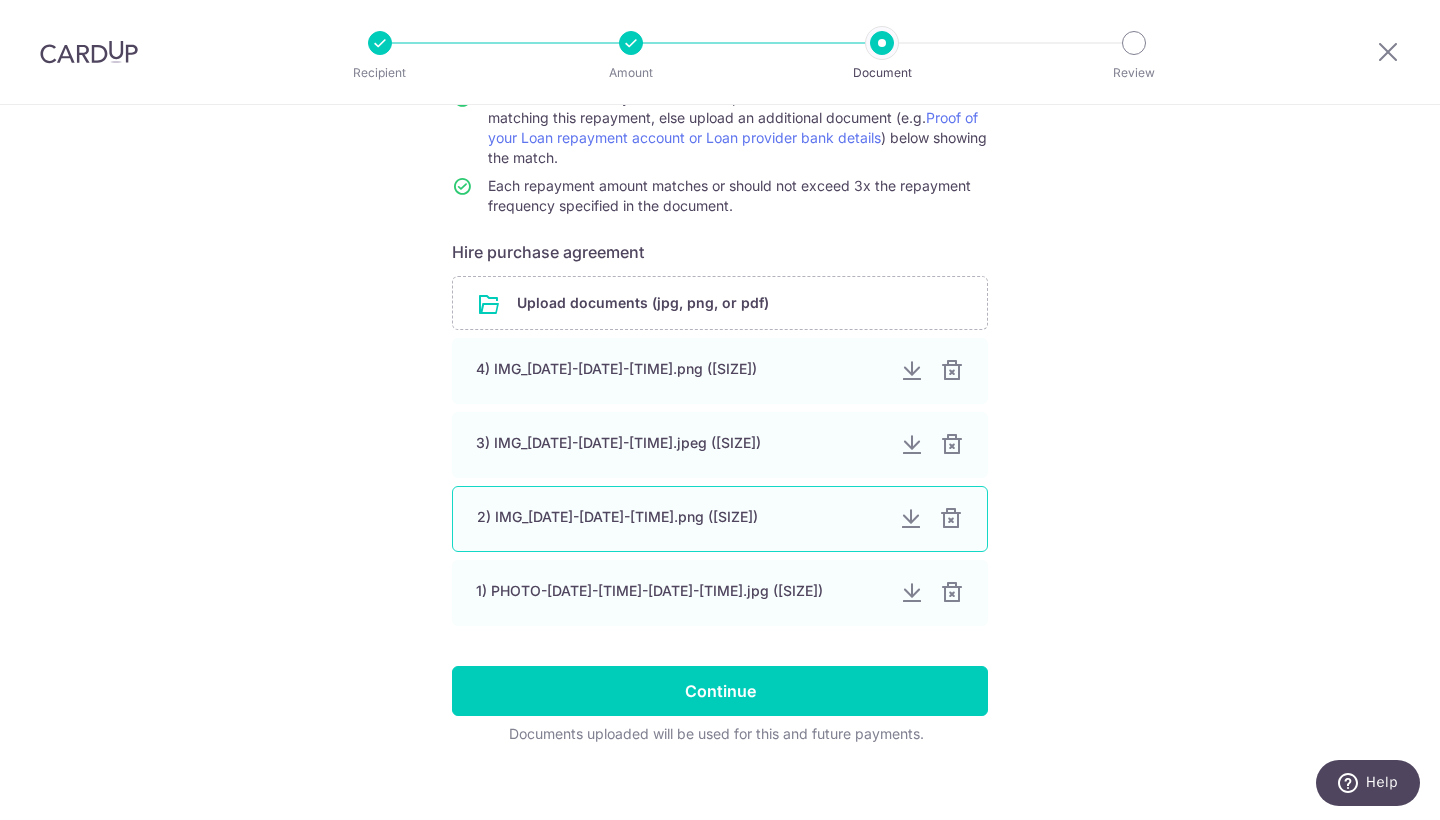 click at bounding box center (911, 519) 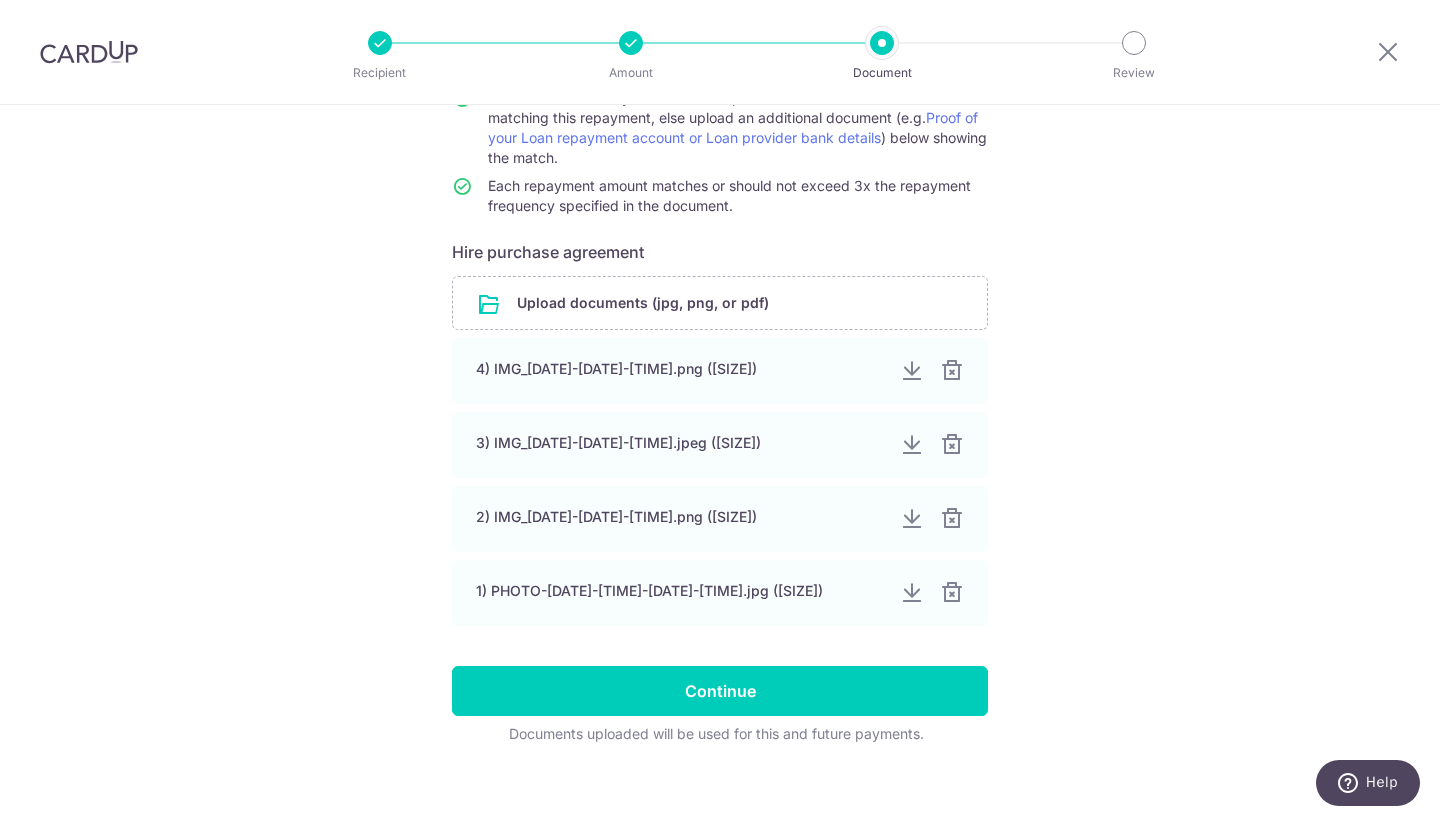 click on "Help us verify your payment
Your supporting documents will enable us to approve your payments smoothly!  Please ensure below points while providing the documents:
The document is an official hire purchase agreement and is not expired.
The document clearly shows the Recipient name and Bank account details matching this repayment, else upload an additional document (e.g.  Proof of your Loan repayment account or Loan provider bank details ) below showing the match.
Each repayment amount matches or should not exceed 3x the repayment frequency specified in the document.
Hire purchase agreement
Upload documents (jpg, png, or pdf) 4) IMG_0516-20250708-180519.png (395.95 KB) 3) IMG_0512-20250708-180233.jpeg (180.43 KB) 2) IMG_0511-20250708-180232.png (419.25 KB)" at bounding box center [720, 350] 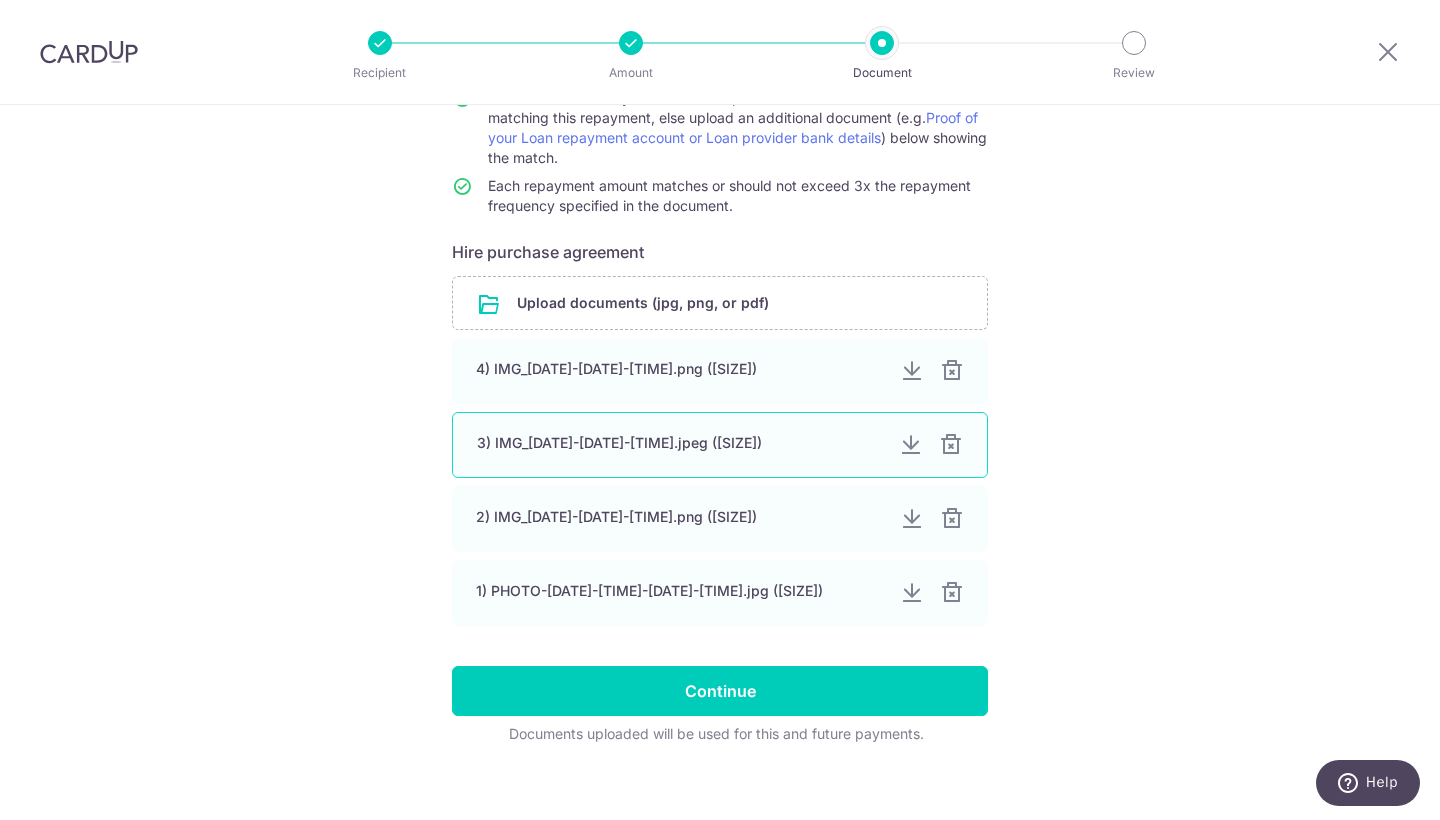 click on "3) IMG_0512-20250708-180233.jpeg (180.43 KB)" at bounding box center (680, 443) 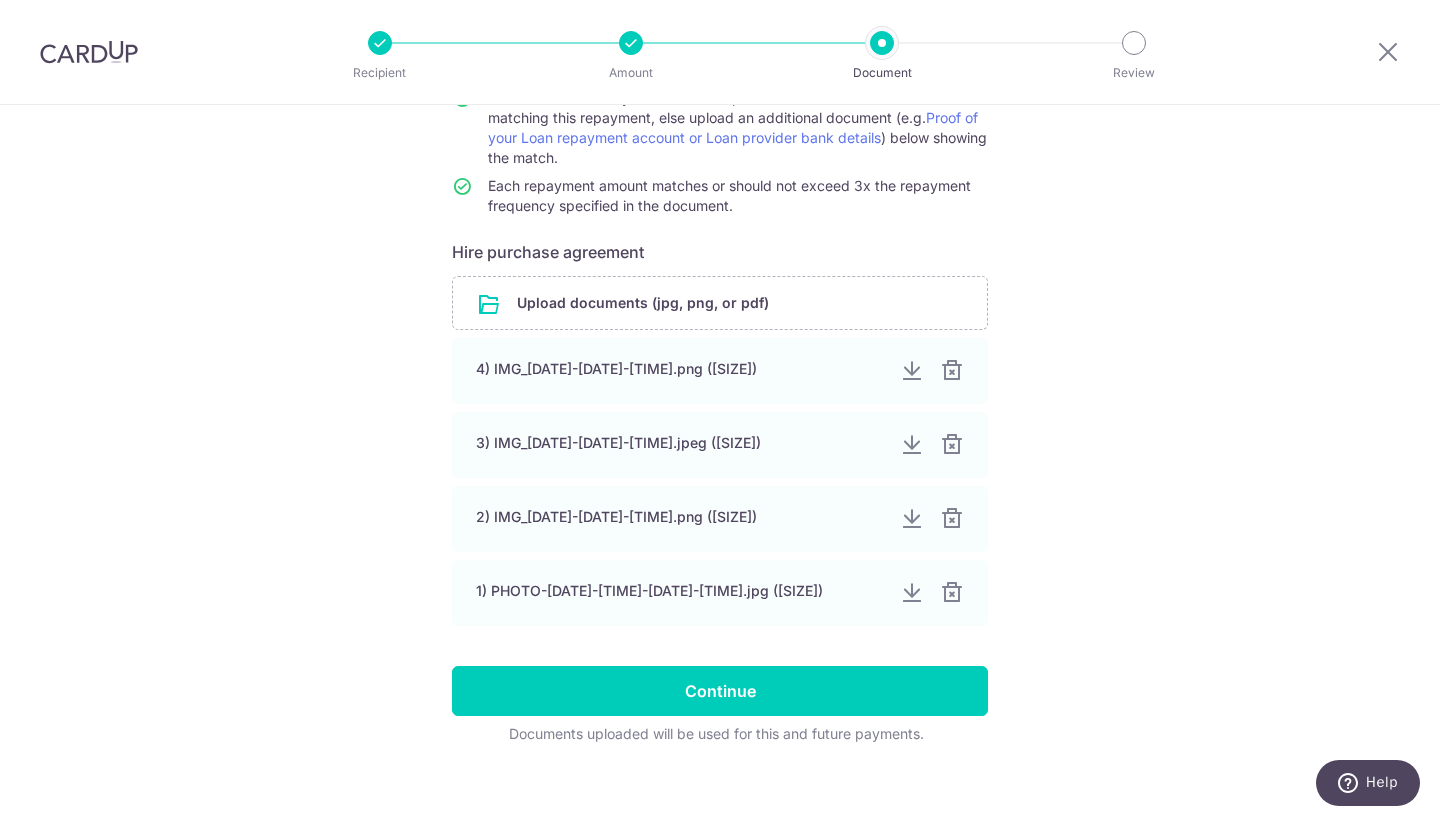 click on "Help us verify your payment
Your supporting documents will enable us to approve your payments smoothly!  Please ensure below points while providing the documents:
The document is an official hire purchase agreement and is not expired.
The document clearly shows the Recipient name and Bank account details matching this repayment, else upload an additional document (e.g.  Proof of your Loan repayment account or Loan provider bank details ) below showing the match.
Each repayment amount matches or should not exceed 3x the repayment frequency specified in the document.
Hire purchase agreement
Upload documents (jpg, png, or pdf) 4) IMG_0516-20250708-180519.png (395.95 KB) 3) IMG_0512-20250708-180233.jpeg (180.43 KB) 2) IMG_0511-20250708-180232.png (419.25 KB)" at bounding box center (720, 350) 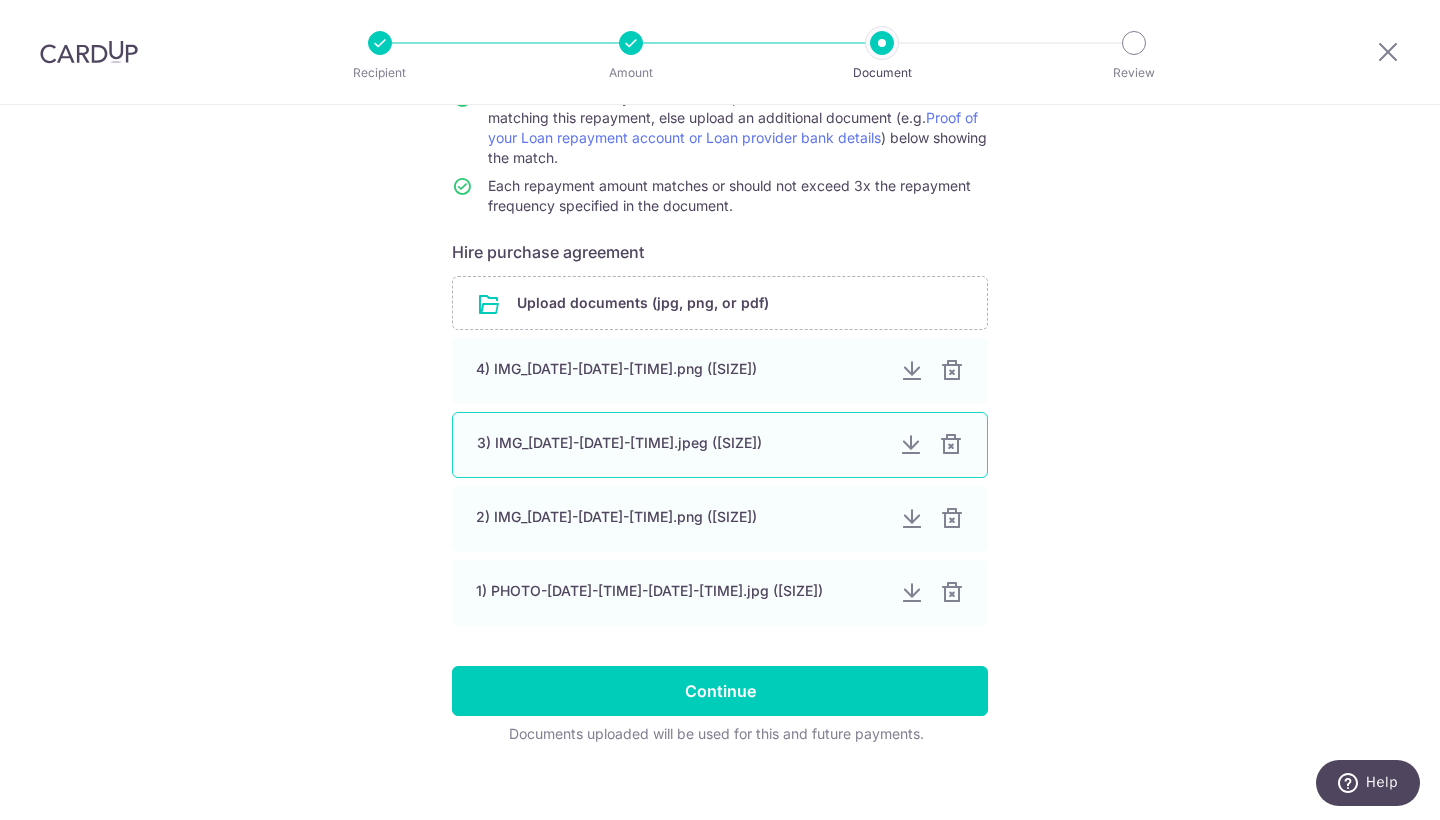 click at bounding box center [911, 445] 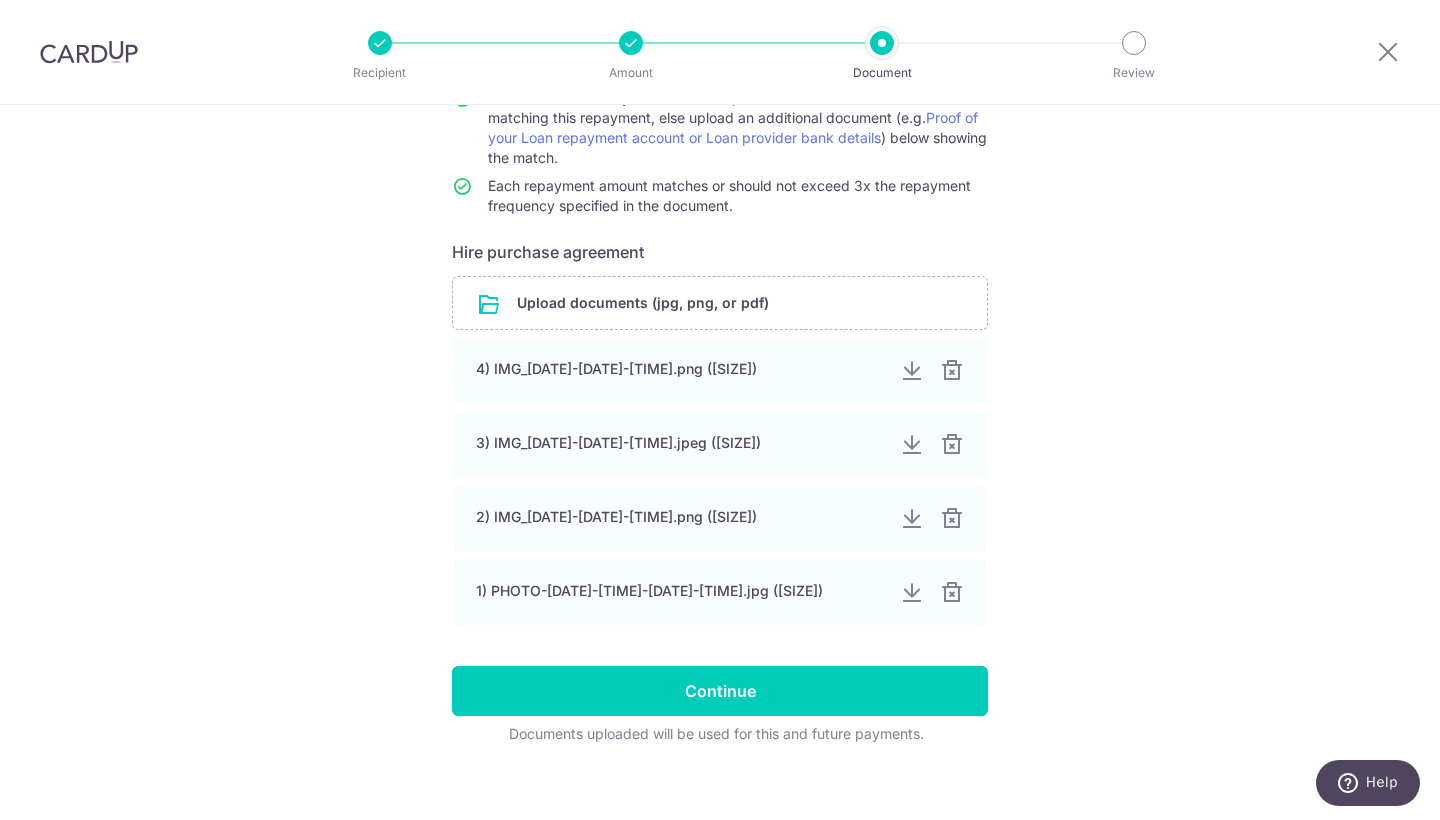 click on "Help us verify your payment
Your supporting documents will enable us to approve your payments smoothly!  Please ensure below points while providing the documents:
The document is an official hire purchase agreement and is not expired.
The document clearly shows the Recipient name and Bank account details matching this repayment, else upload an additional document (e.g.  Proof of your Loan repayment account or Loan provider bank details ) below showing the match.
Each repayment amount matches or should not exceed 3x the repayment frequency specified in the document.
Hire purchase agreement
Upload documents (jpg, png, or pdf) 4) IMG_0516-20250708-180519.png (395.95 KB) 3) IMG_0512-20250708-180233.jpeg (180.43 KB) 2) IMG_0511-20250708-180232.png (419.25 KB)" at bounding box center [720, 350] 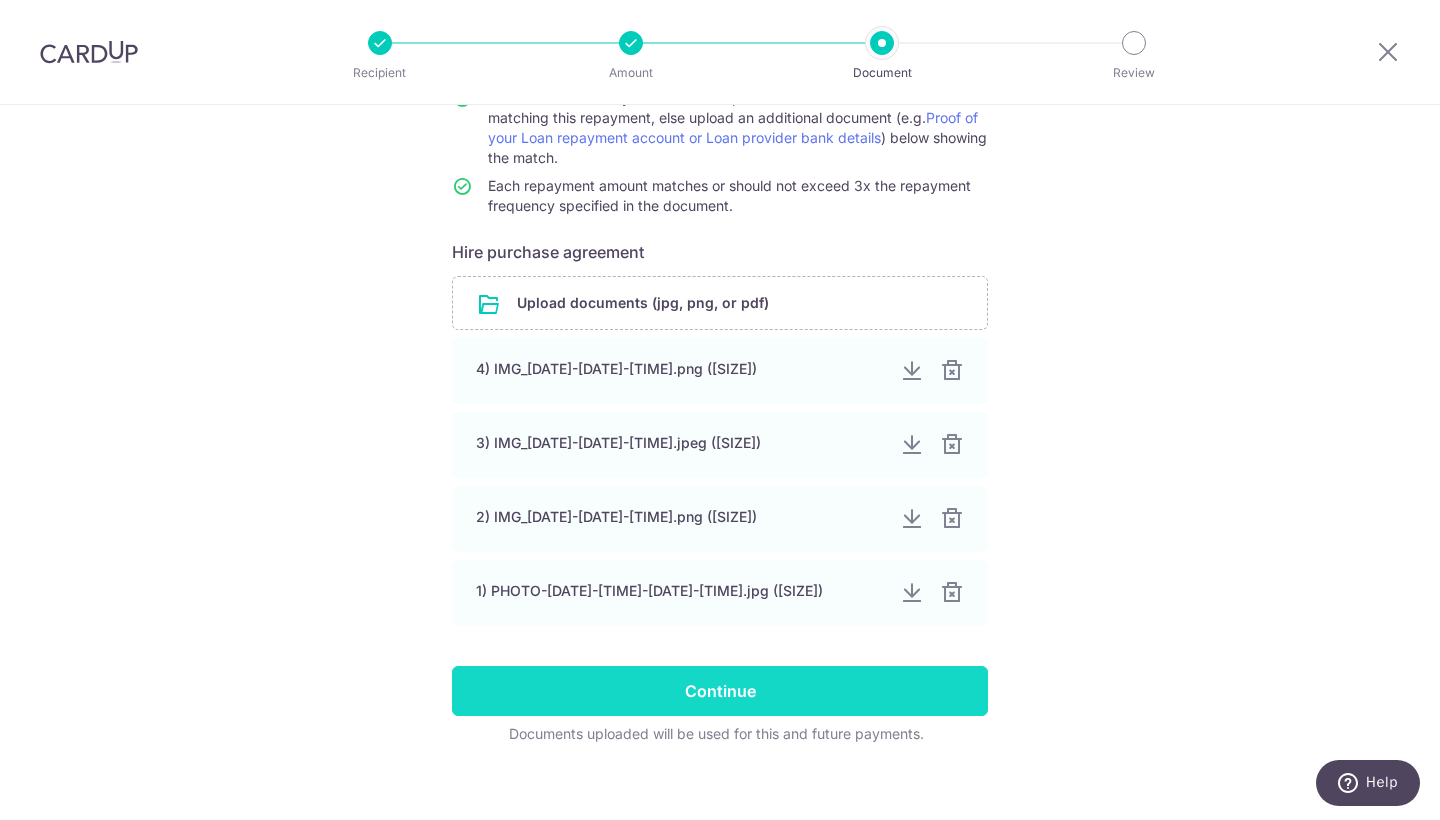 click on "Continue" at bounding box center (720, 691) 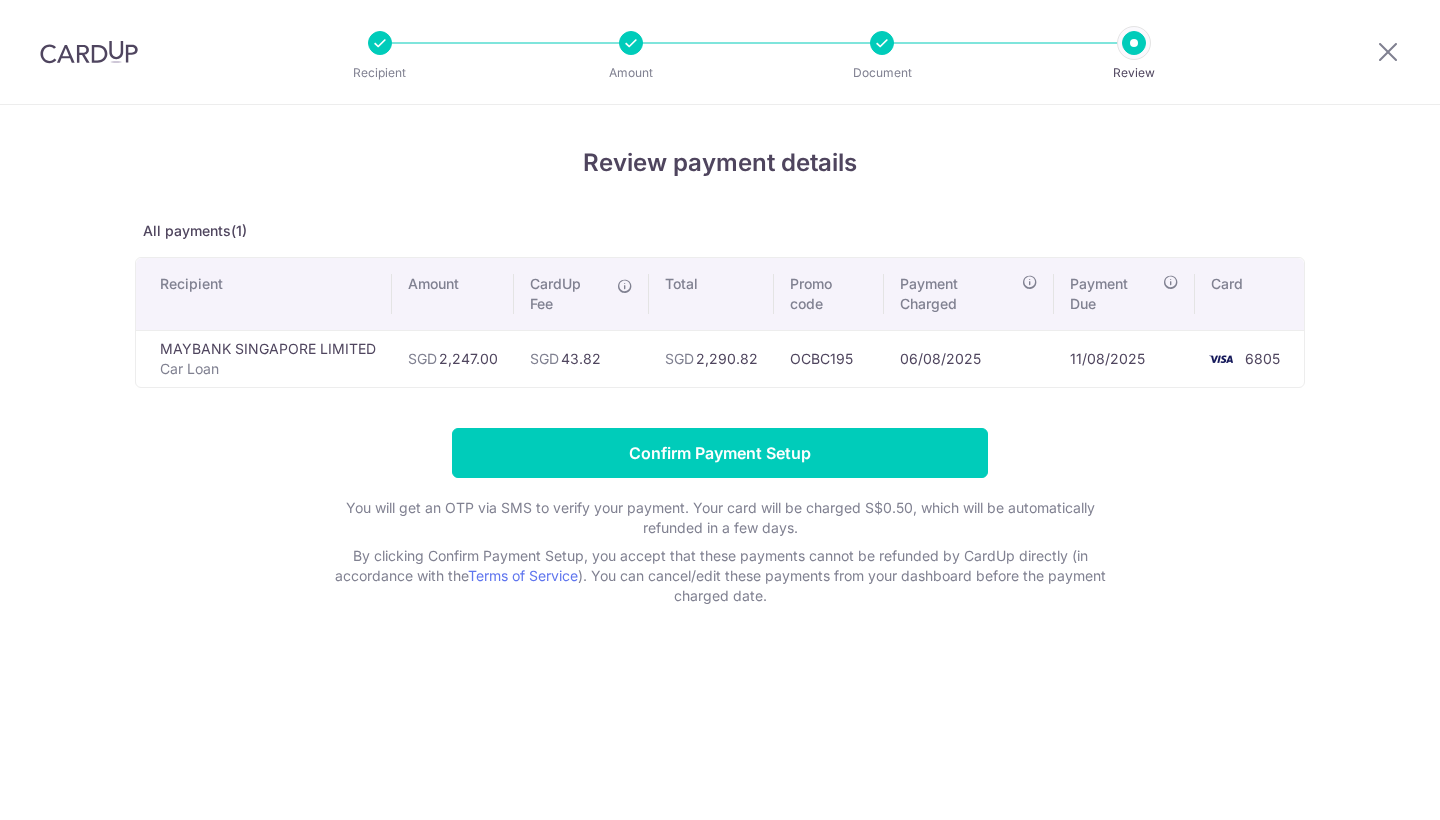 scroll, scrollTop: 0, scrollLeft: 0, axis: both 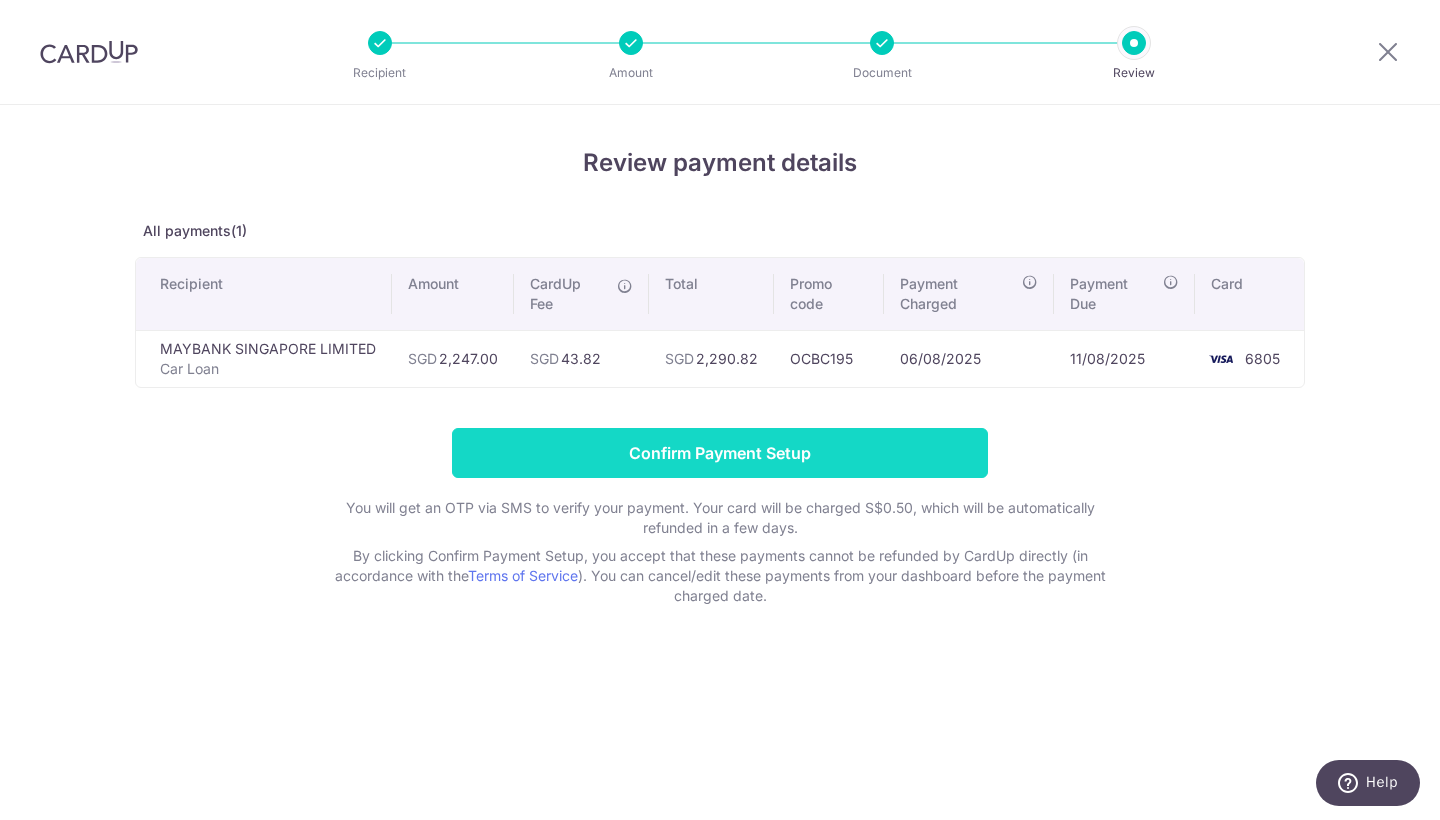 click on "Confirm Payment Setup" at bounding box center (720, 453) 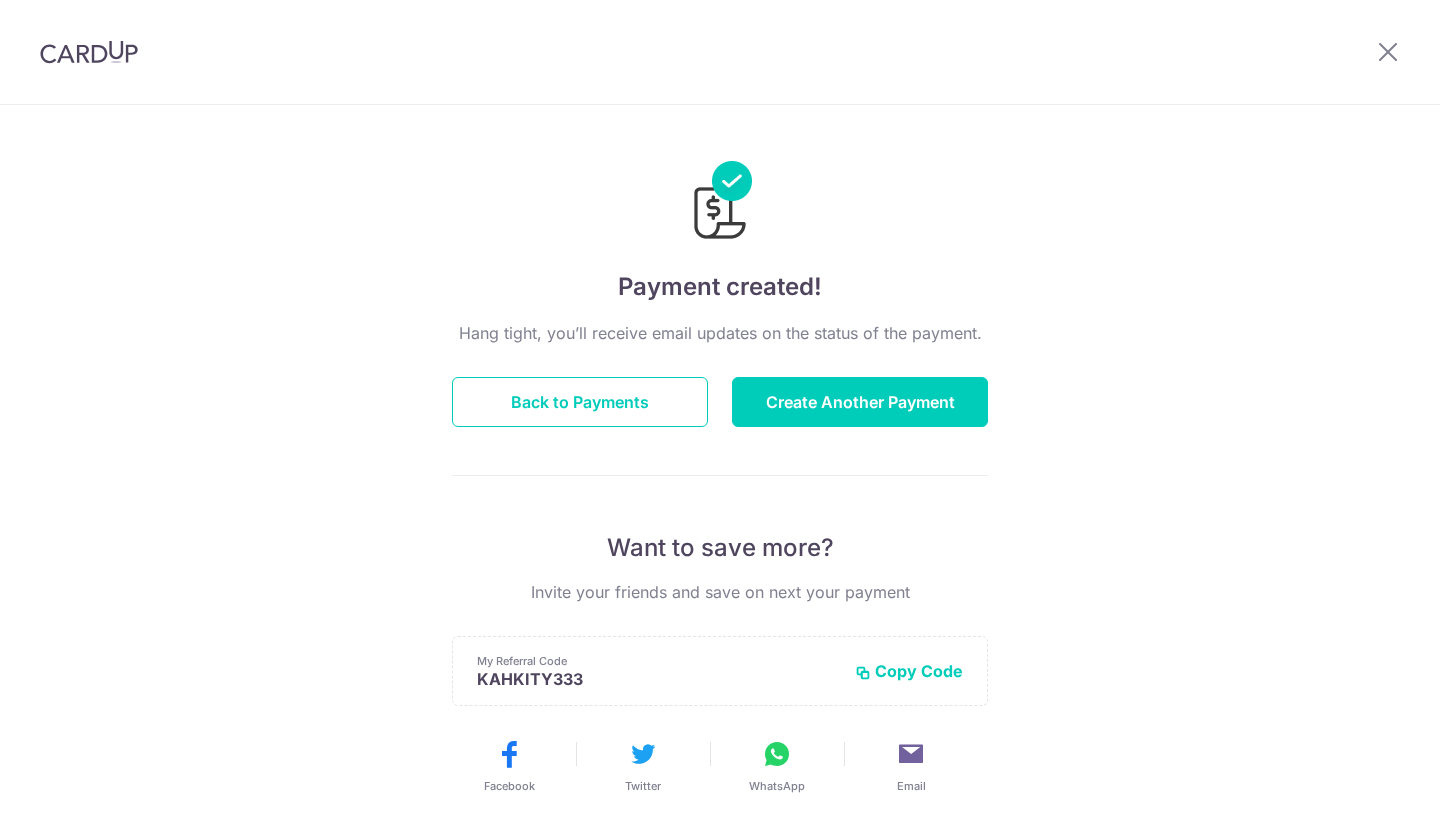 scroll, scrollTop: 0, scrollLeft: 0, axis: both 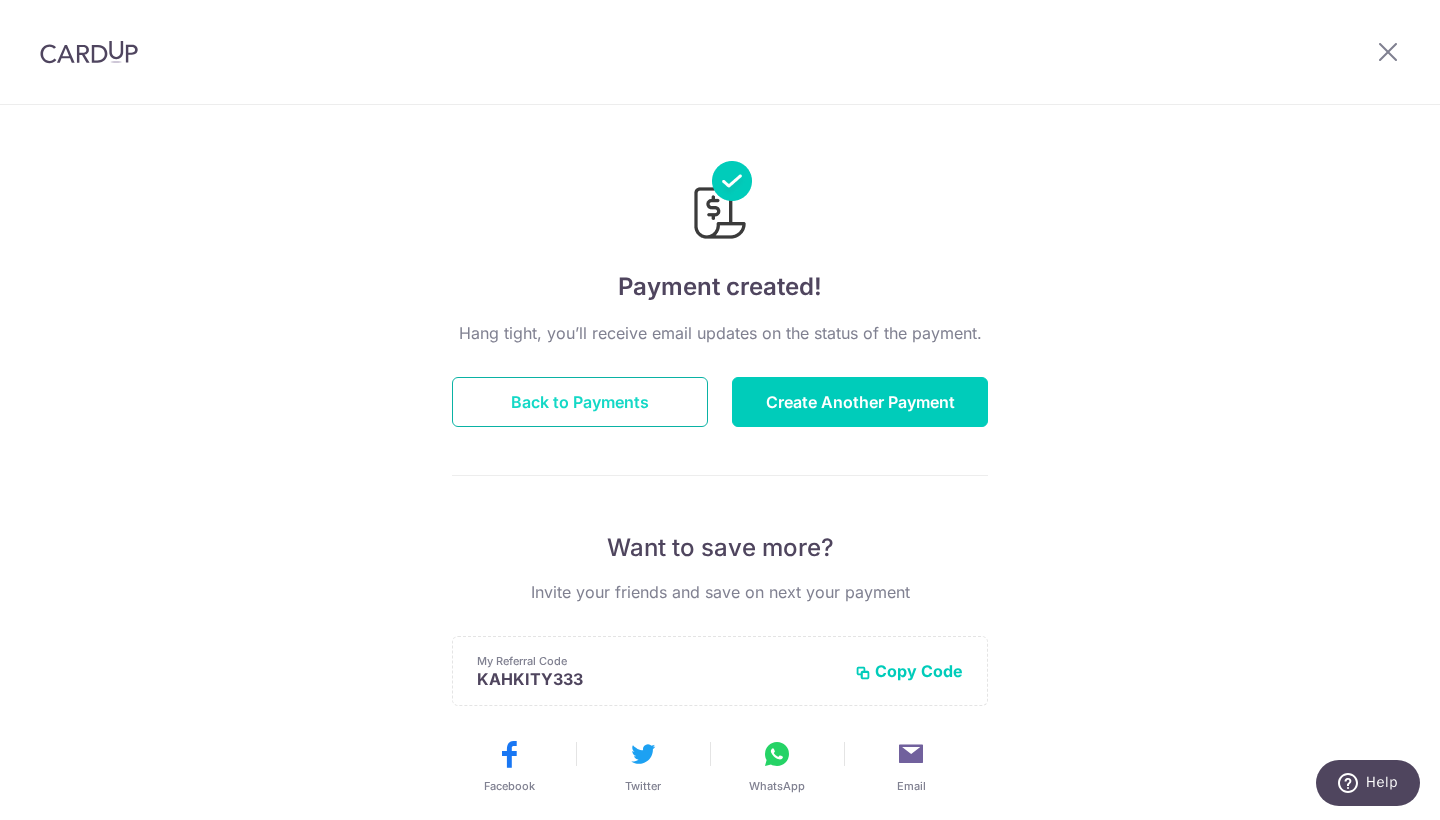 click on "Back to Payments" at bounding box center (580, 402) 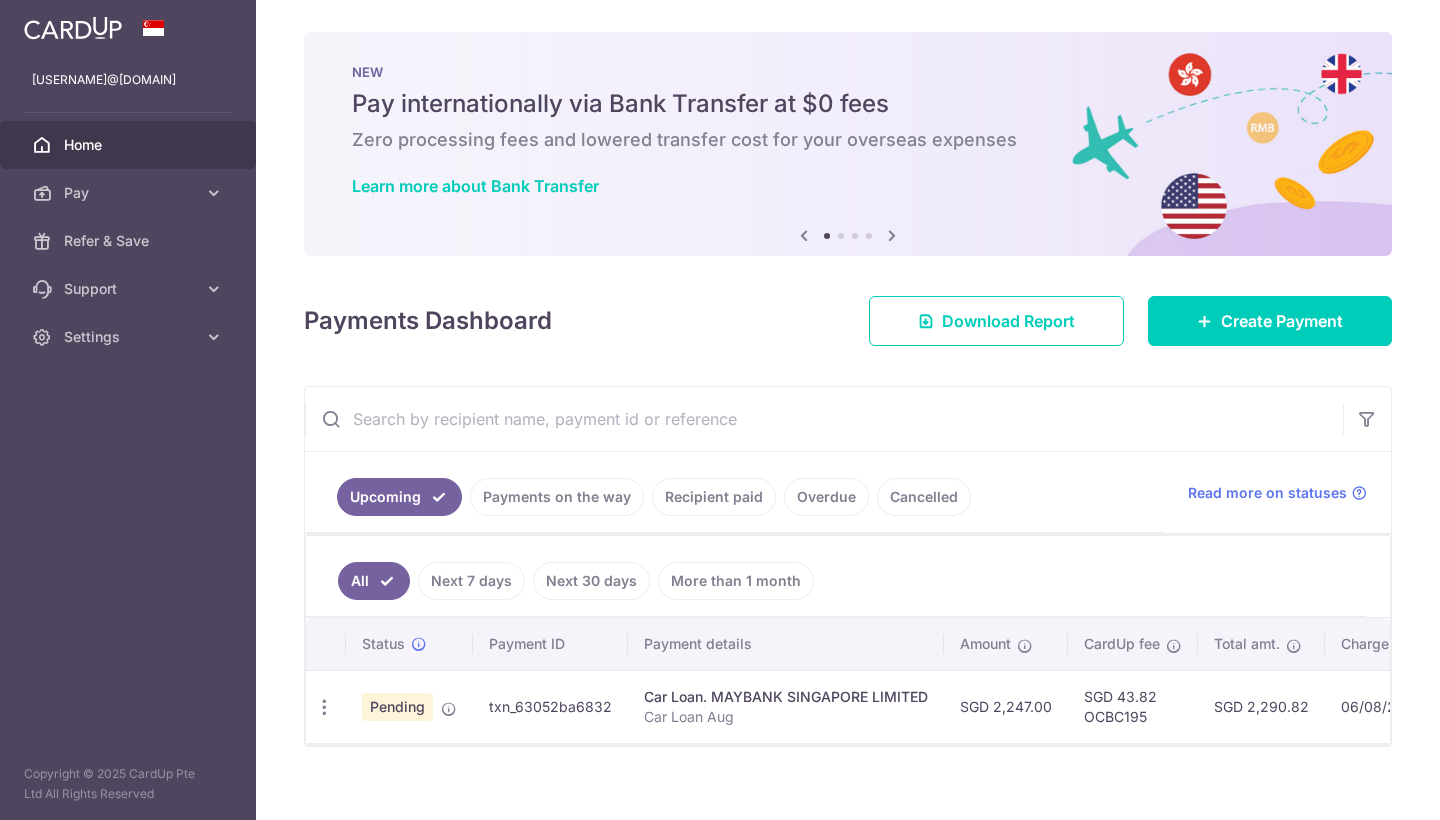 scroll, scrollTop: 0, scrollLeft: 0, axis: both 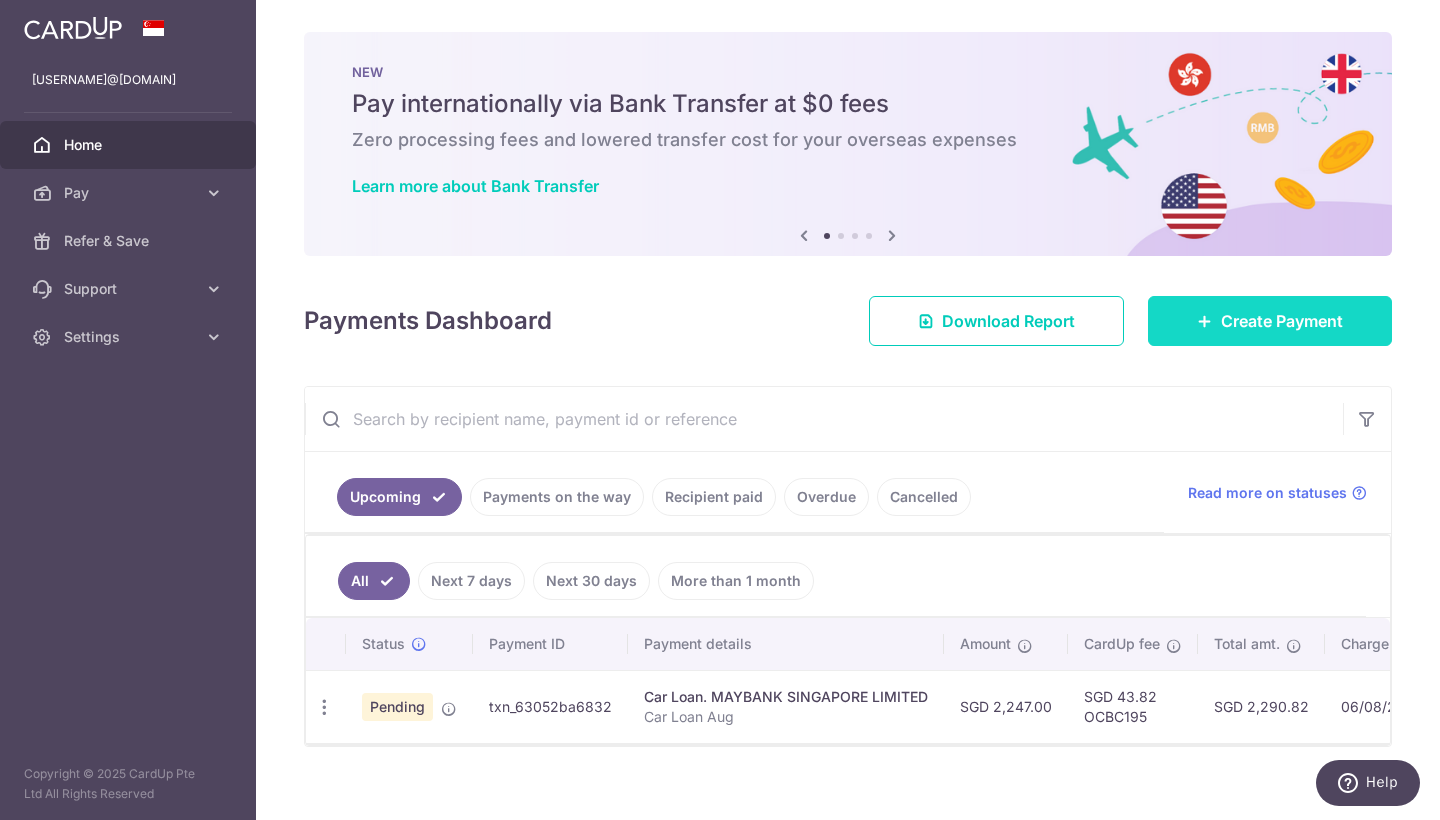 click on "Create Payment" at bounding box center (1270, 321) 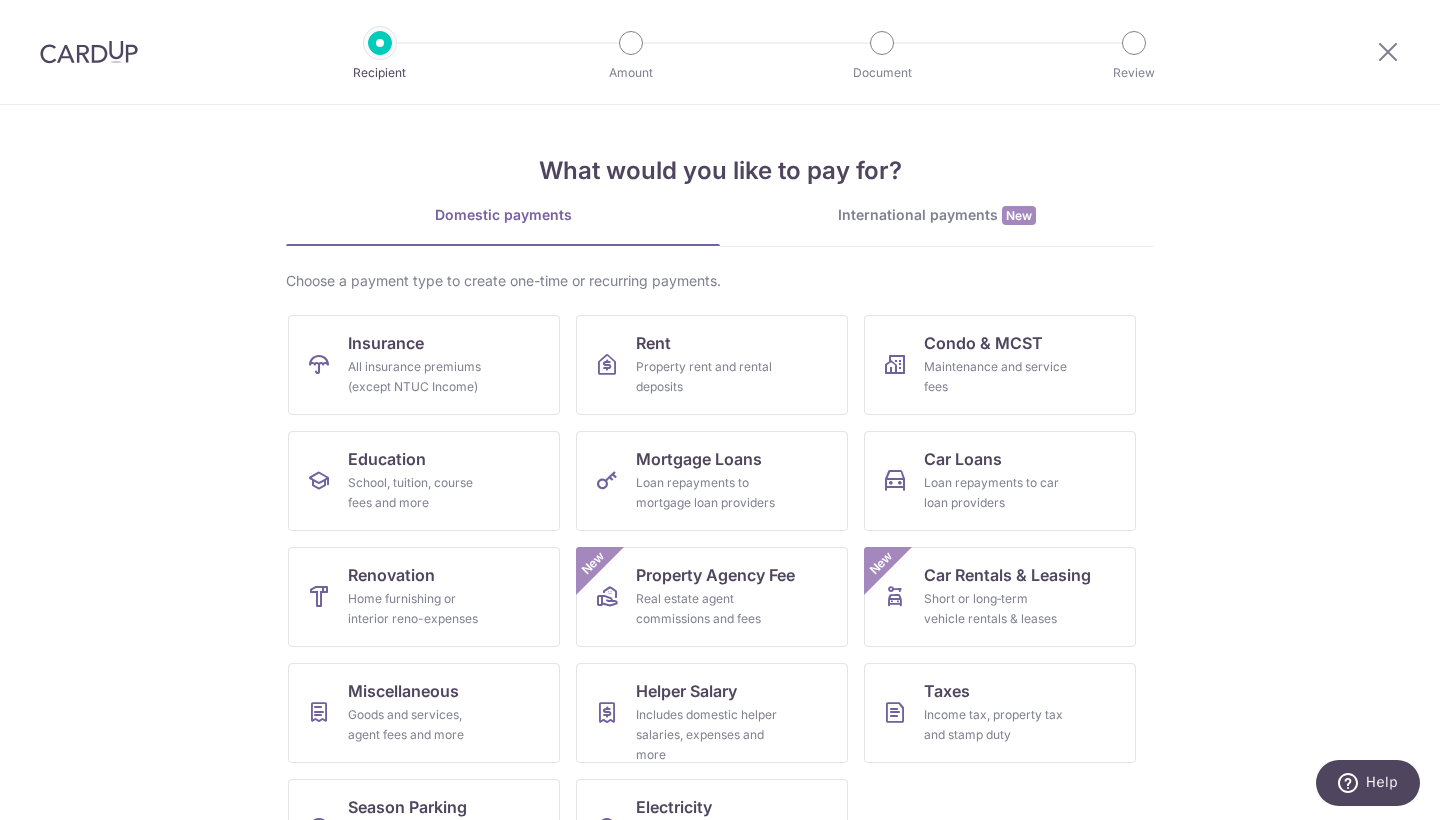 scroll, scrollTop: 0, scrollLeft: 0, axis: both 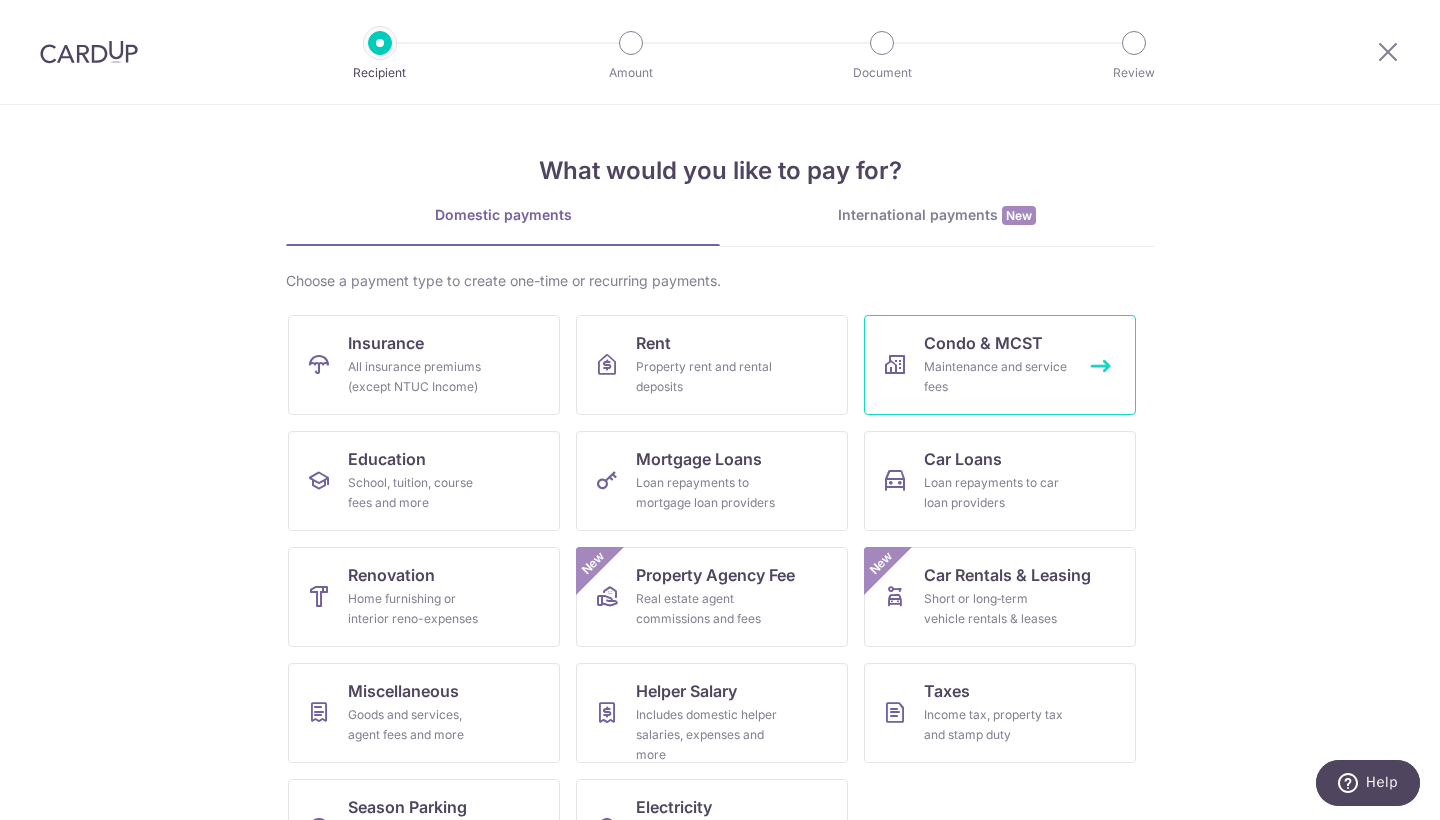 click on "Maintenance and service fees" at bounding box center [996, 377] 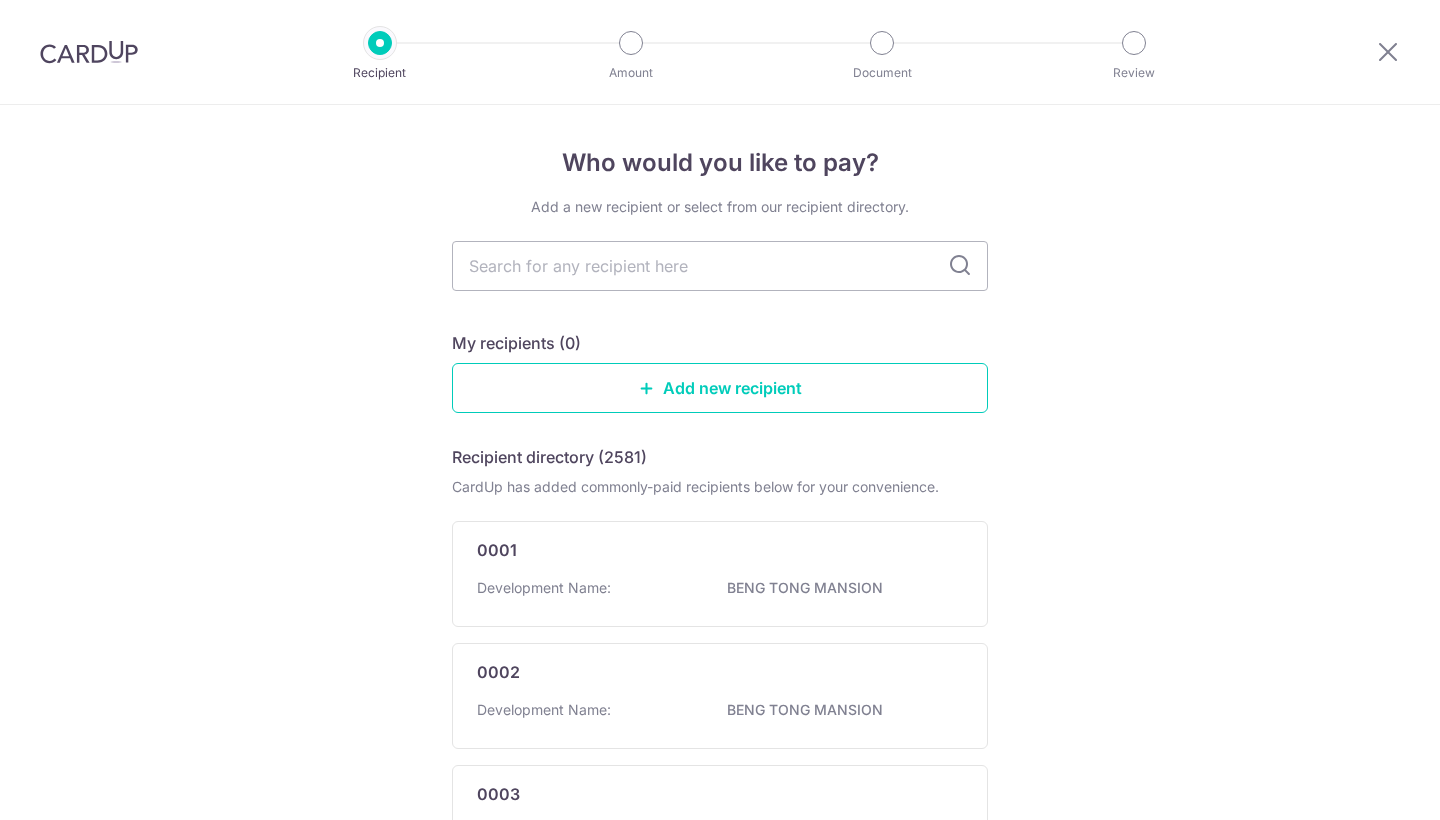 scroll, scrollTop: 0, scrollLeft: 0, axis: both 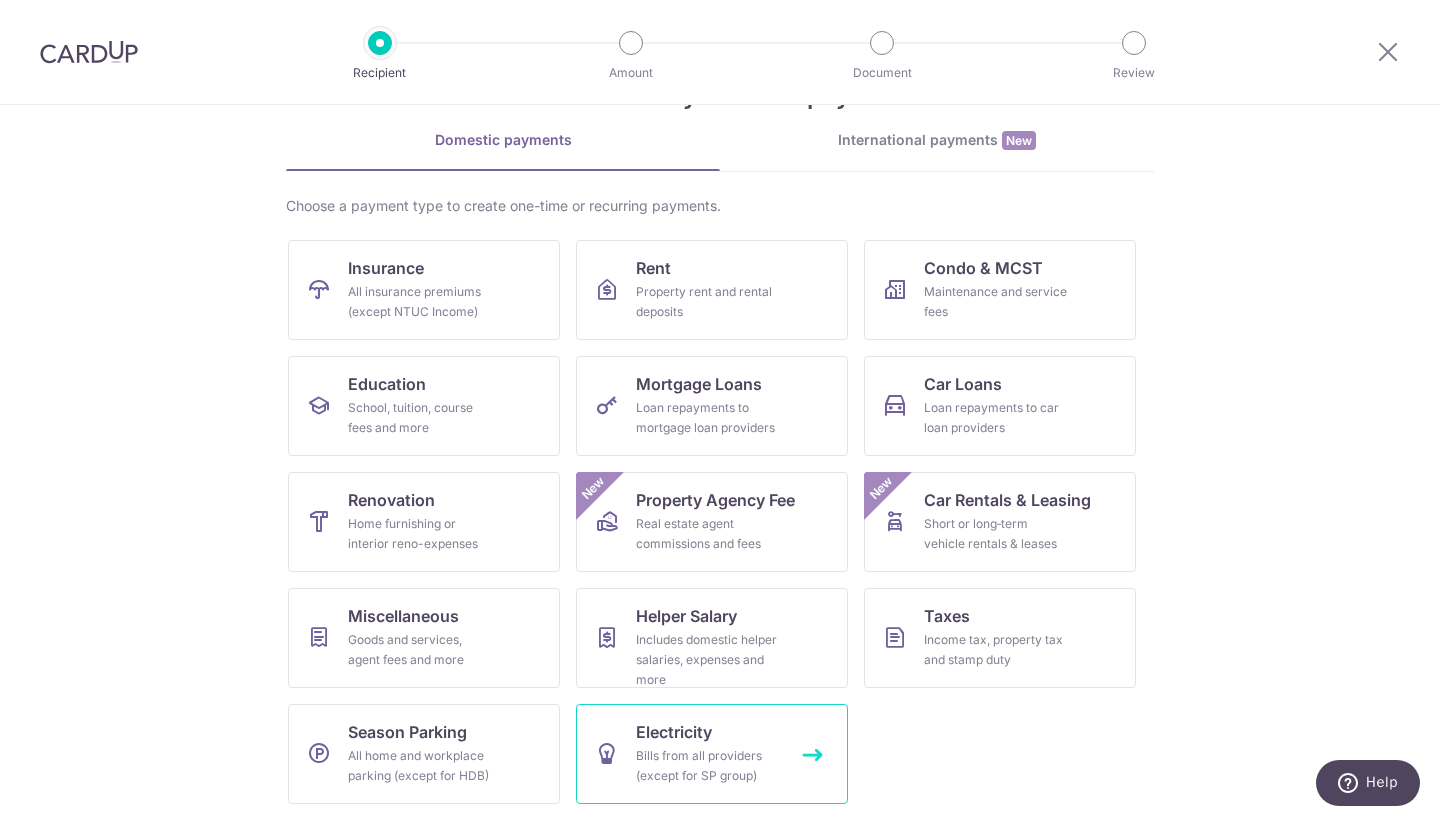 click on "Bills from all providers (except for SP group)" at bounding box center (708, 766) 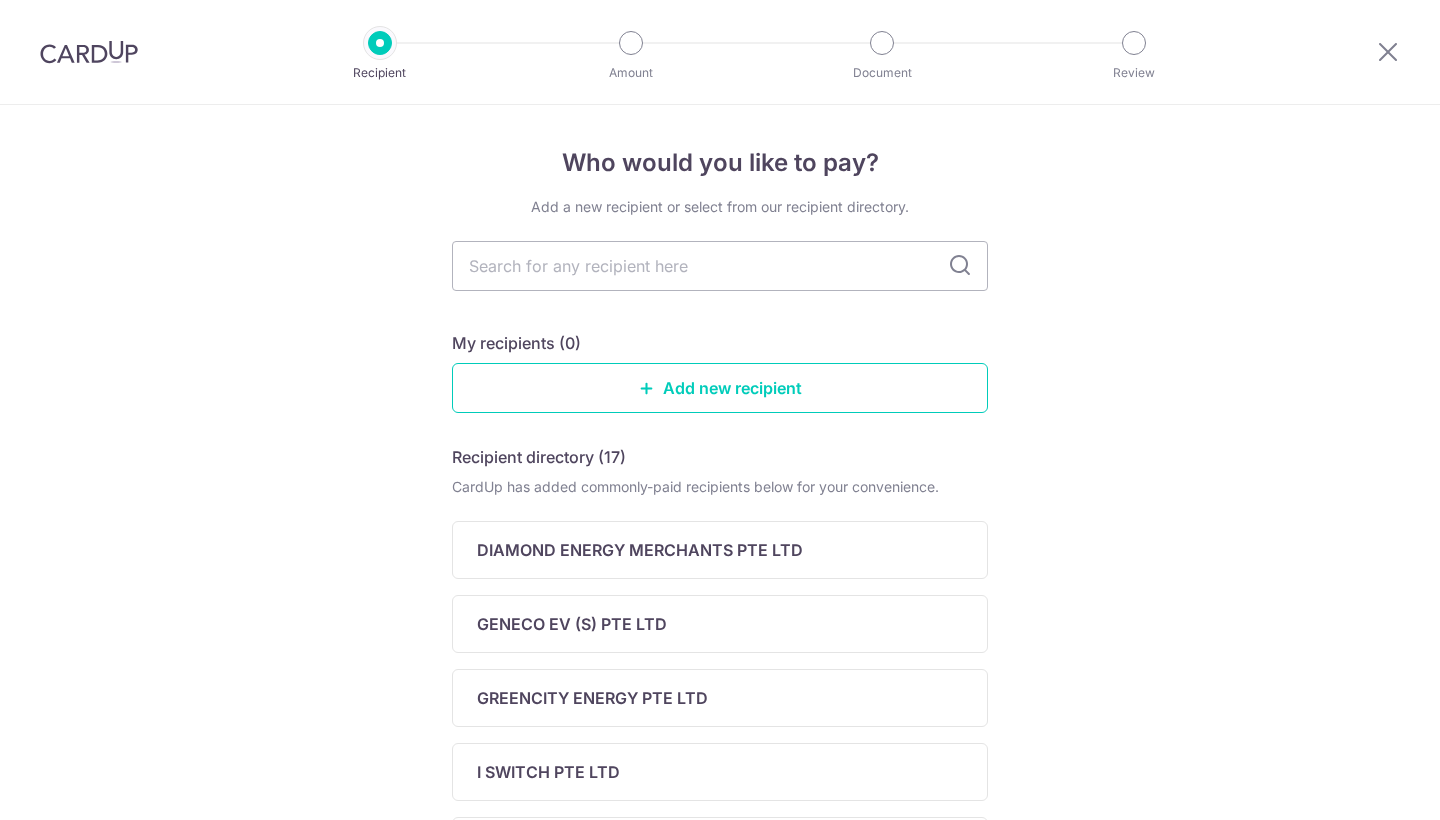 scroll, scrollTop: 0, scrollLeft: 0, axis: both 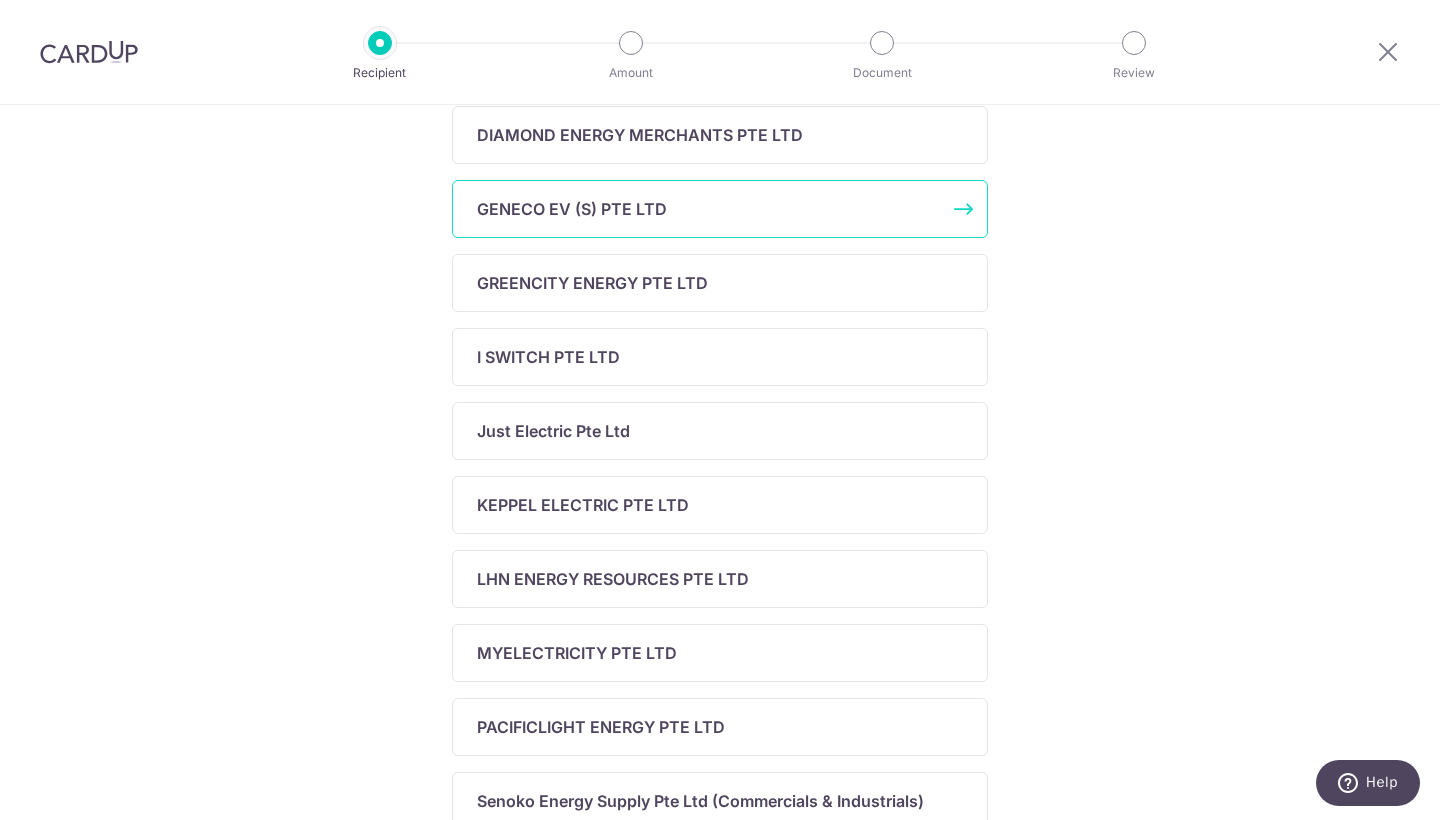 click on "GENECO EV (S) PTE LTD" at bounding box center (572, 209) 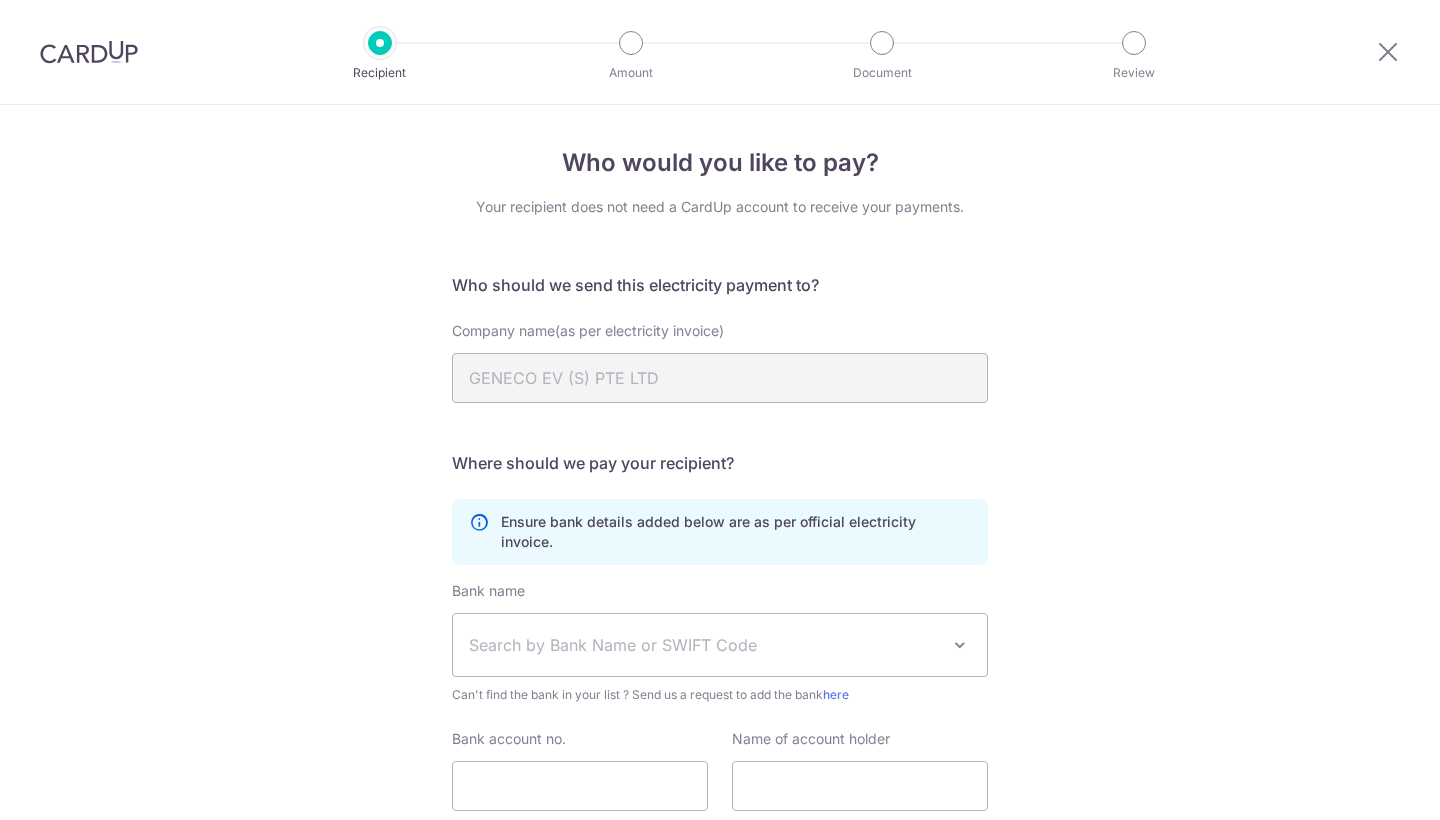 scroll, scrollTop: 0, scrollLeft: 0, axis: both 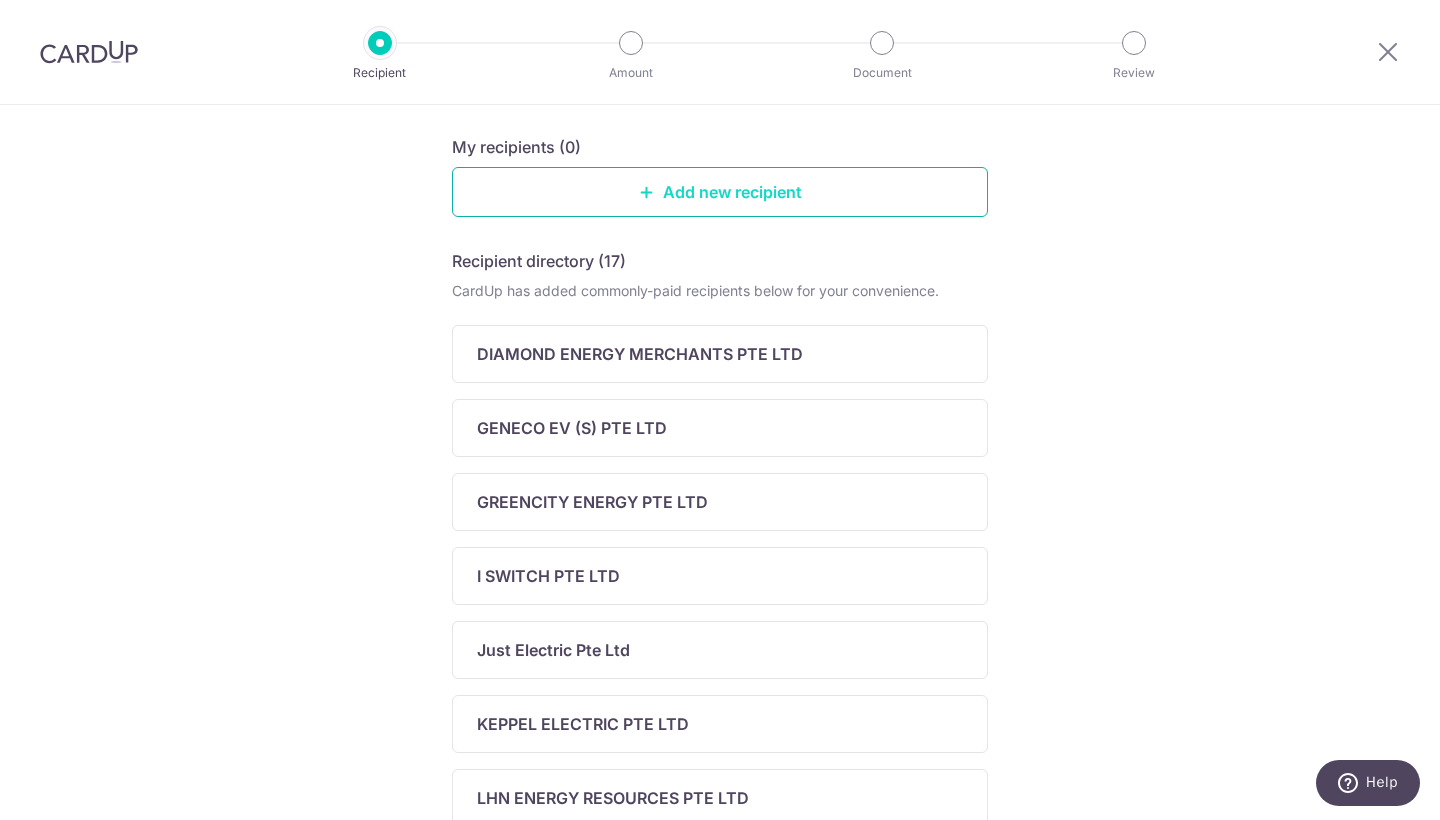 click on "Add new recipient" at bounding box center (720, 192) 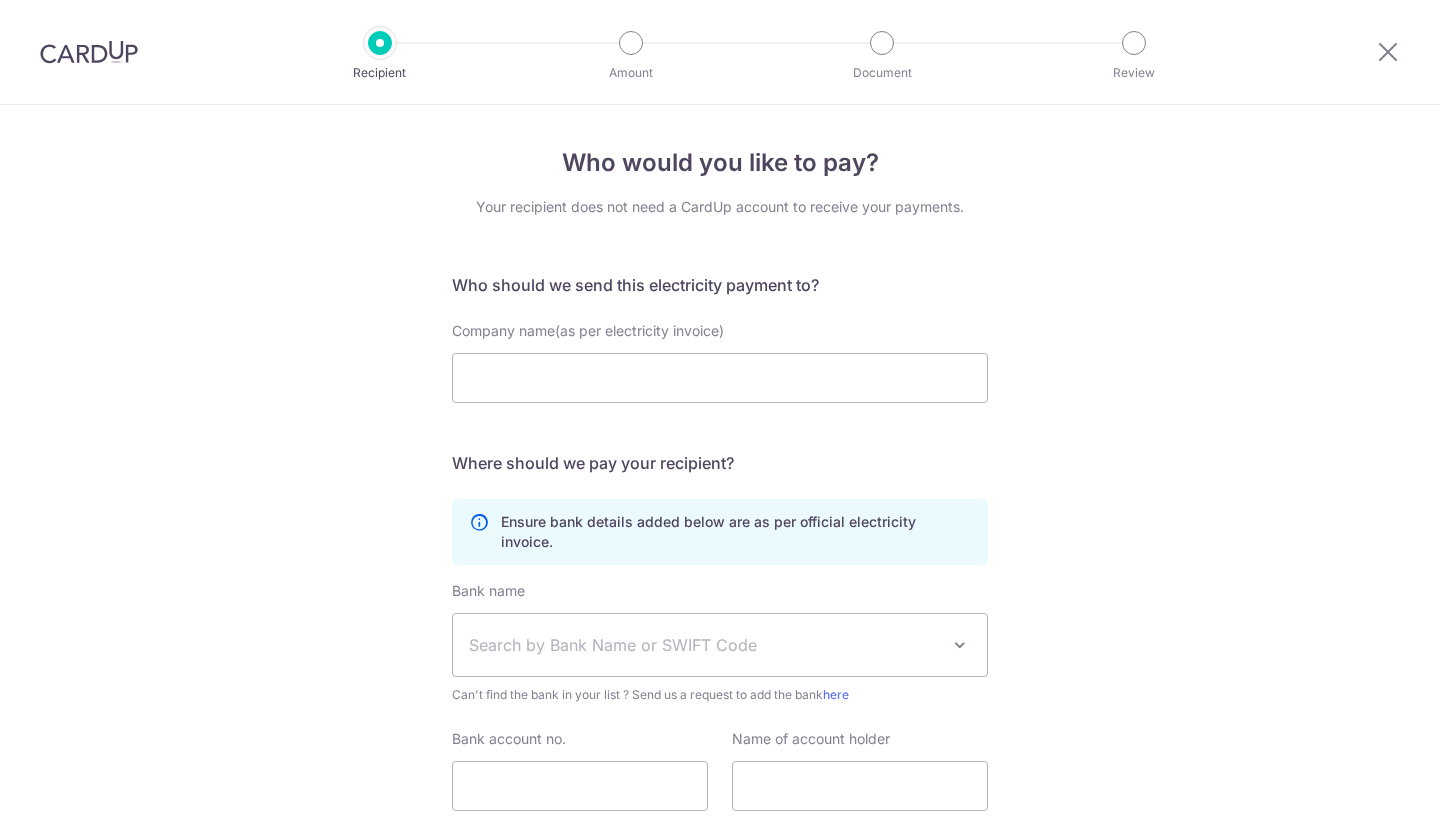 scroll, scrollTop: 0, scrollLeft: 0, axis: both 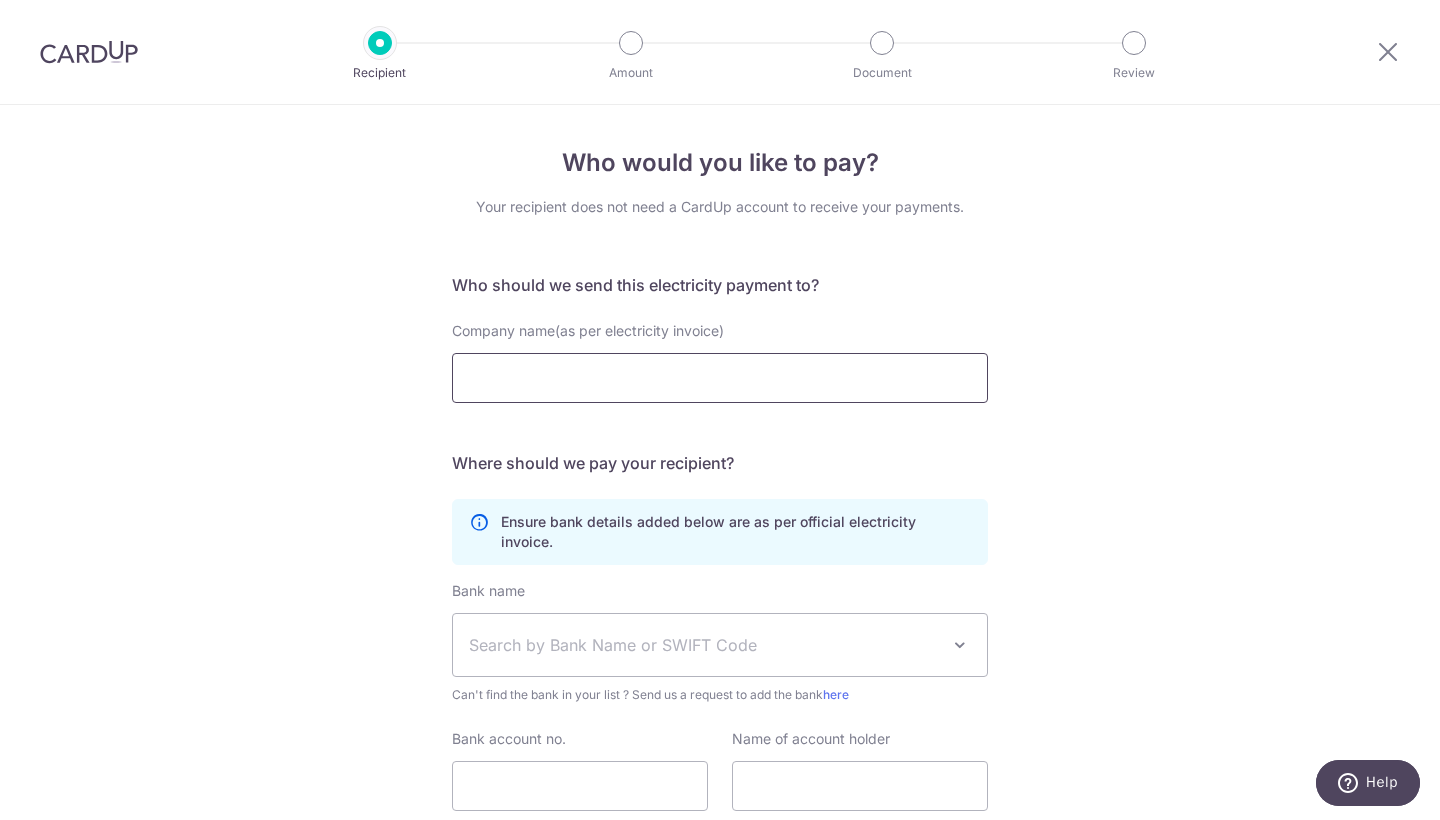 click on "Company name(as per electricity invoice)" at bounding box center (720, 378) 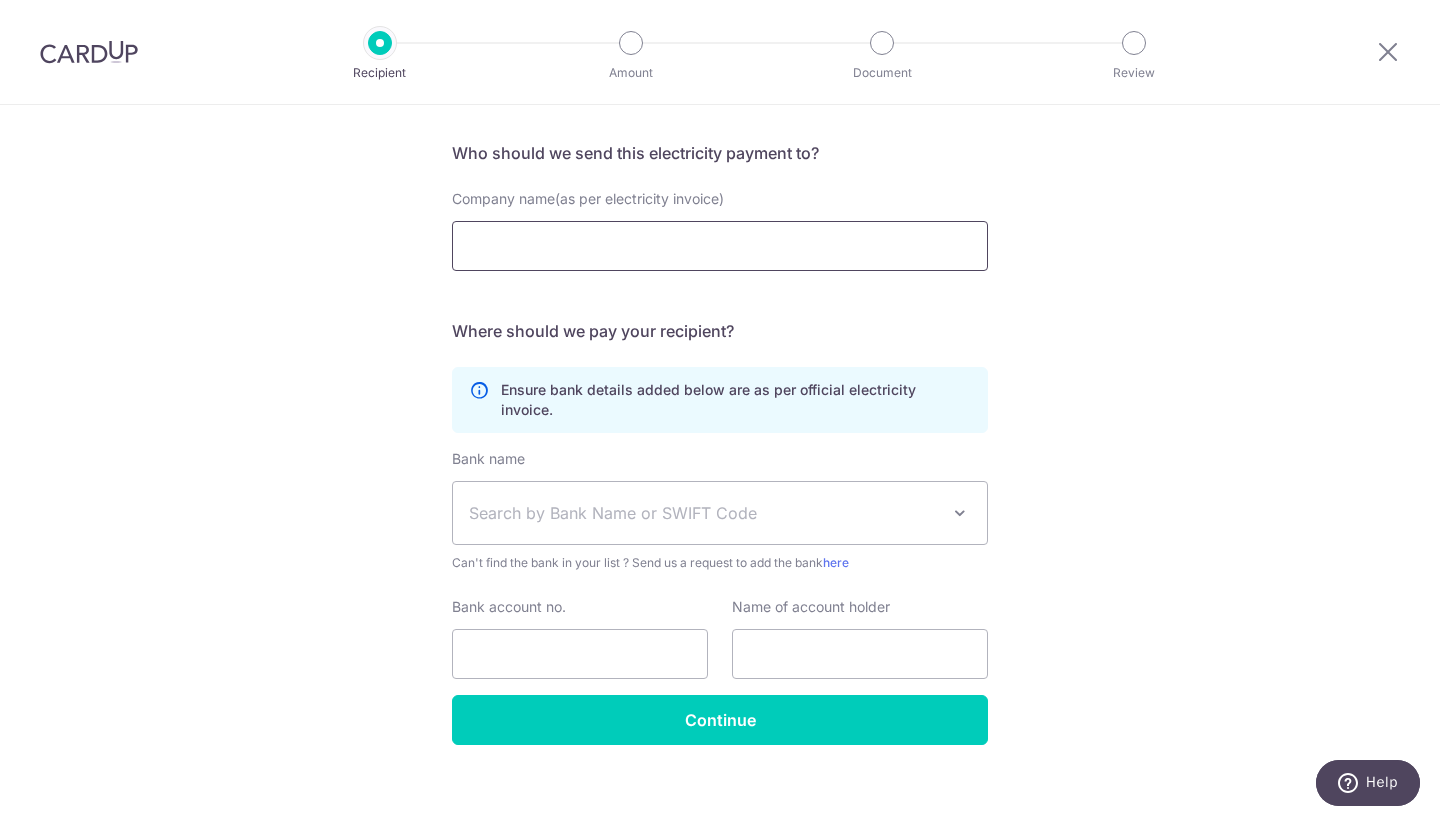 scroll, scrollTop: 131, scrollLeft: 0, axis: vertical 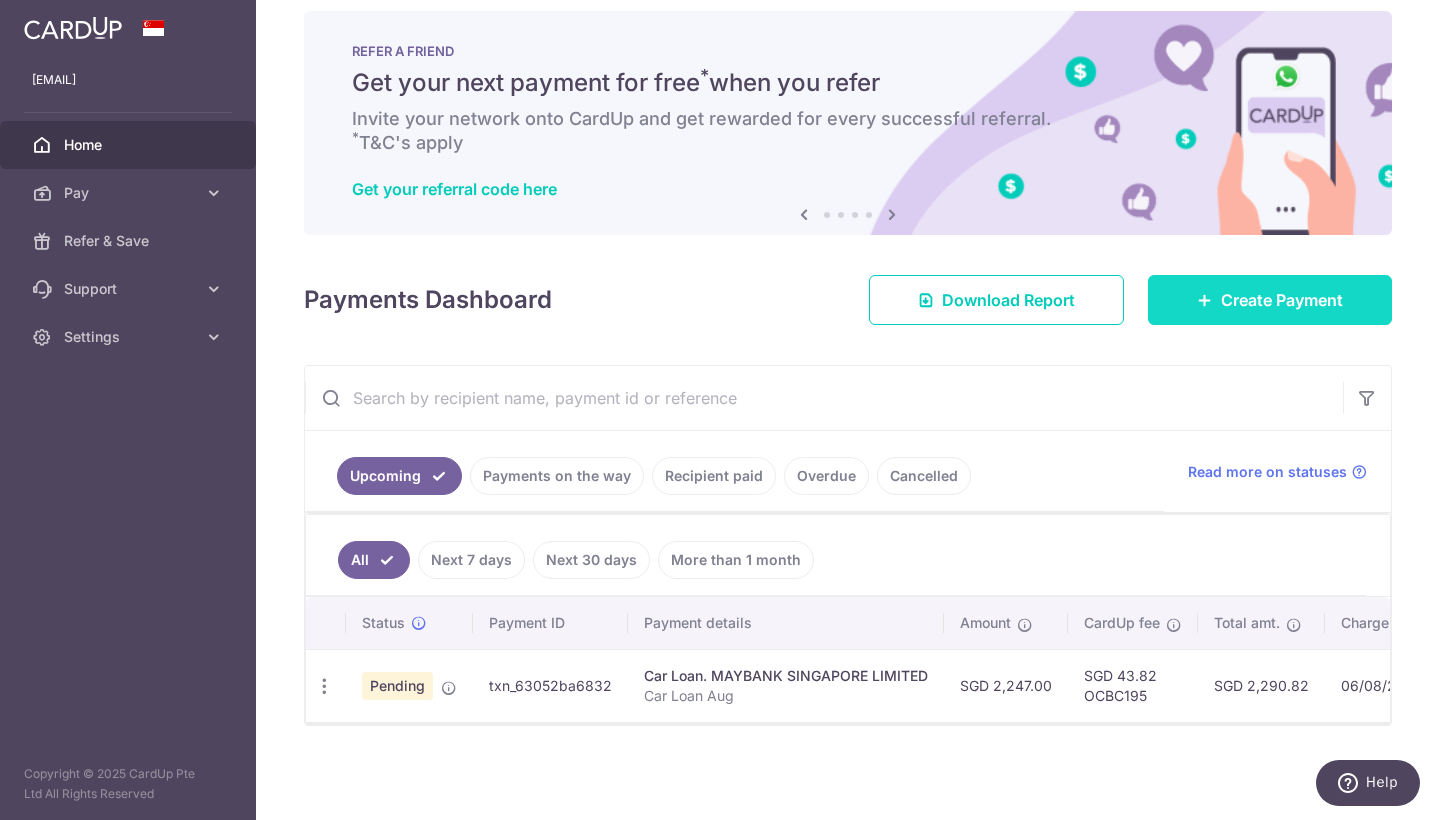 click at bounding box center [1205, 300] 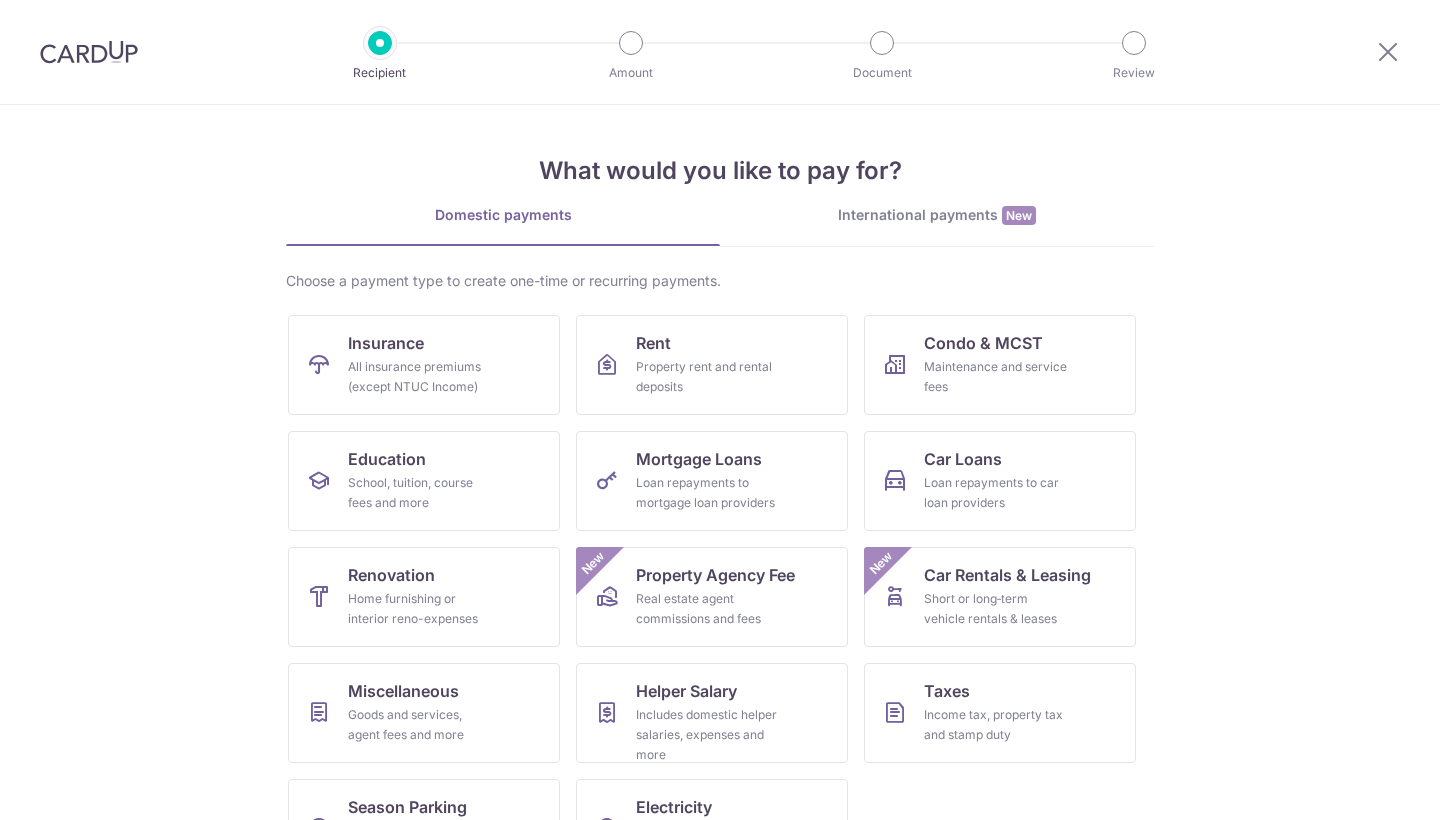 scroll, scrollTop: 0, scrollLeft: 0, axis: both 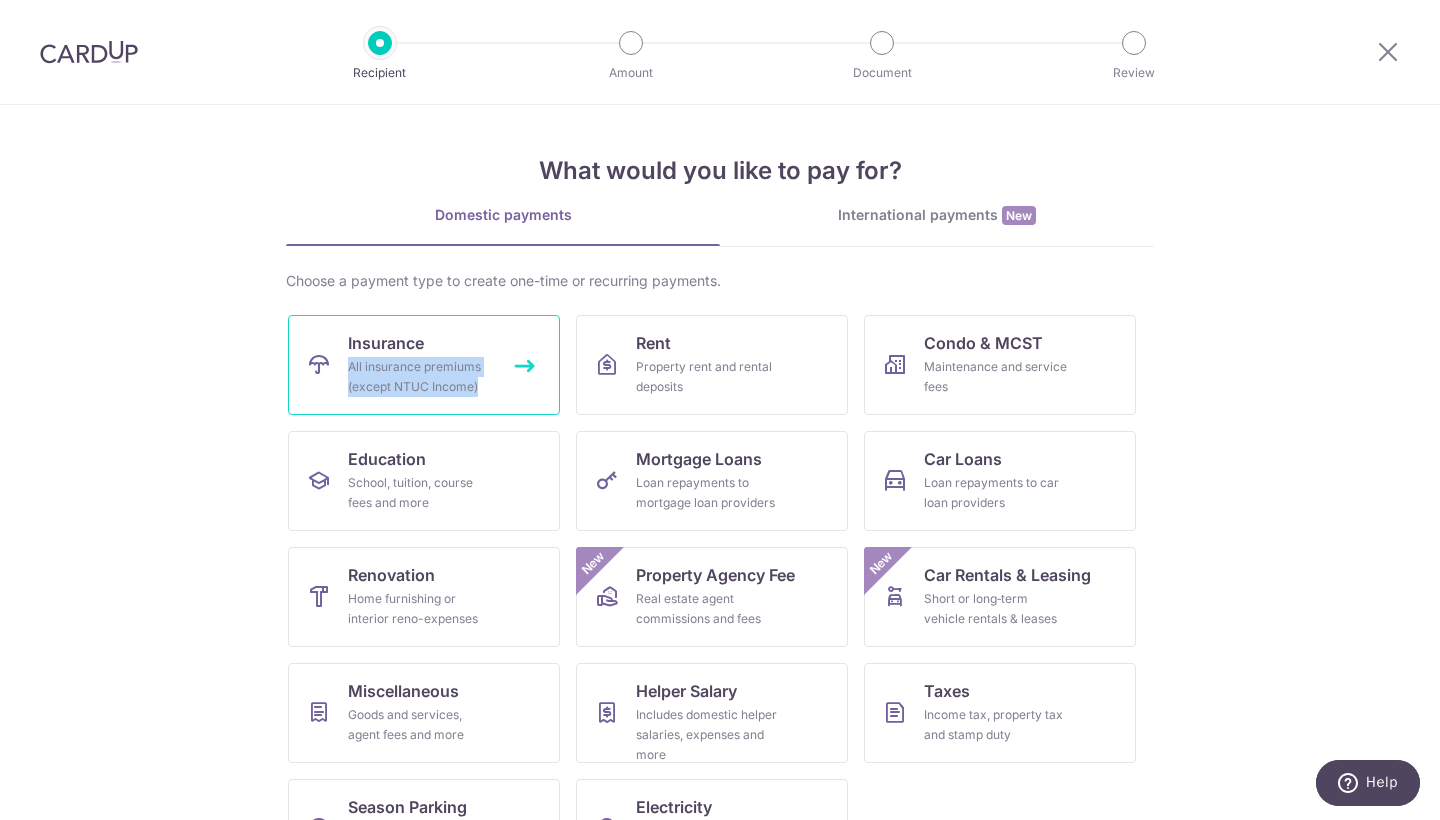 drag, startPoint x: 402, startPoint y: 423, endPoint x: 346, endPoint y: 355, distance: 88.09086 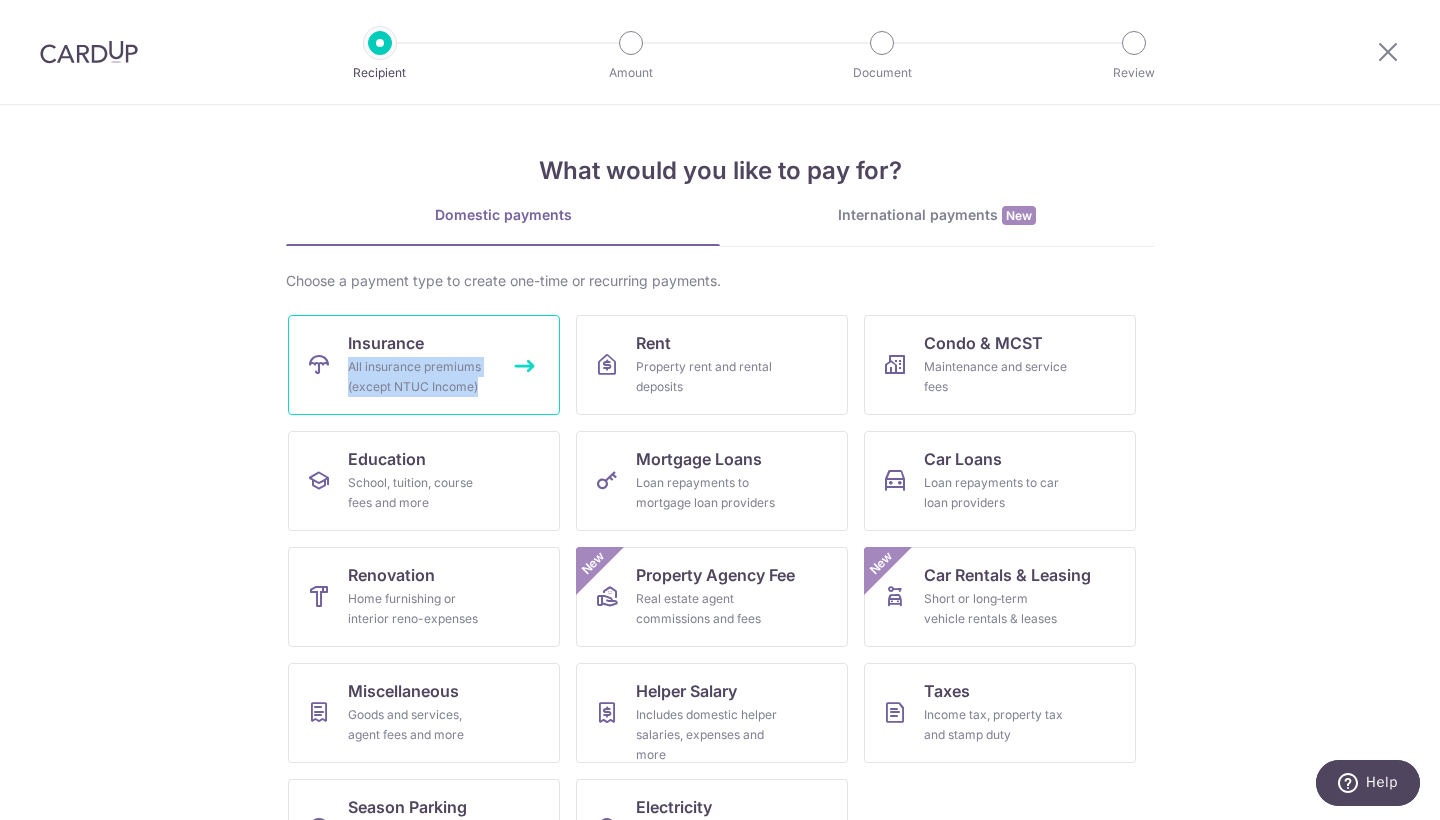 click on "Insurance All insurance premiums (except NTUC Income)" at bounding box center [424, 365] 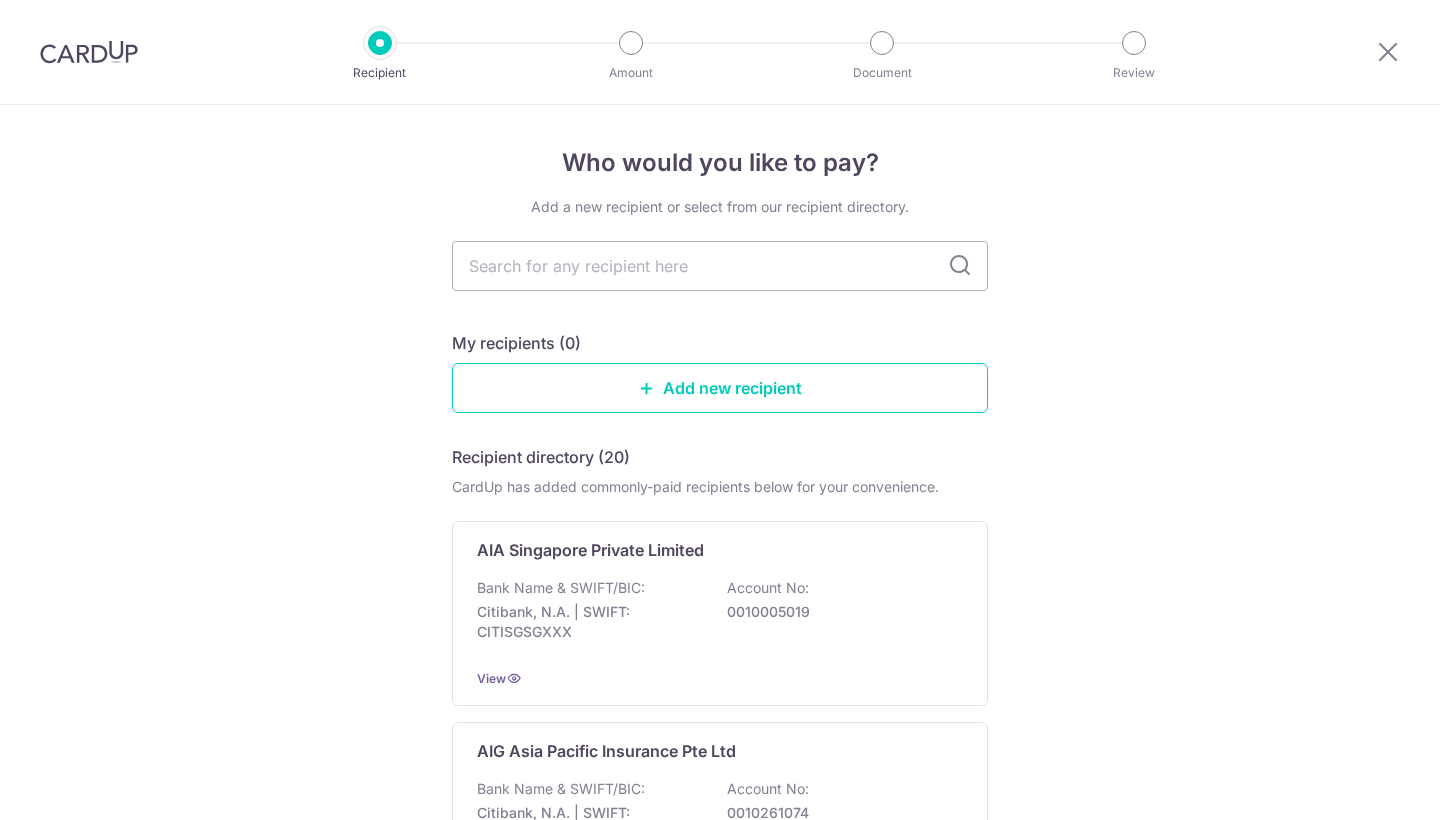 scroll, scrollTop: 0, scrollLeft: 0, axis: both 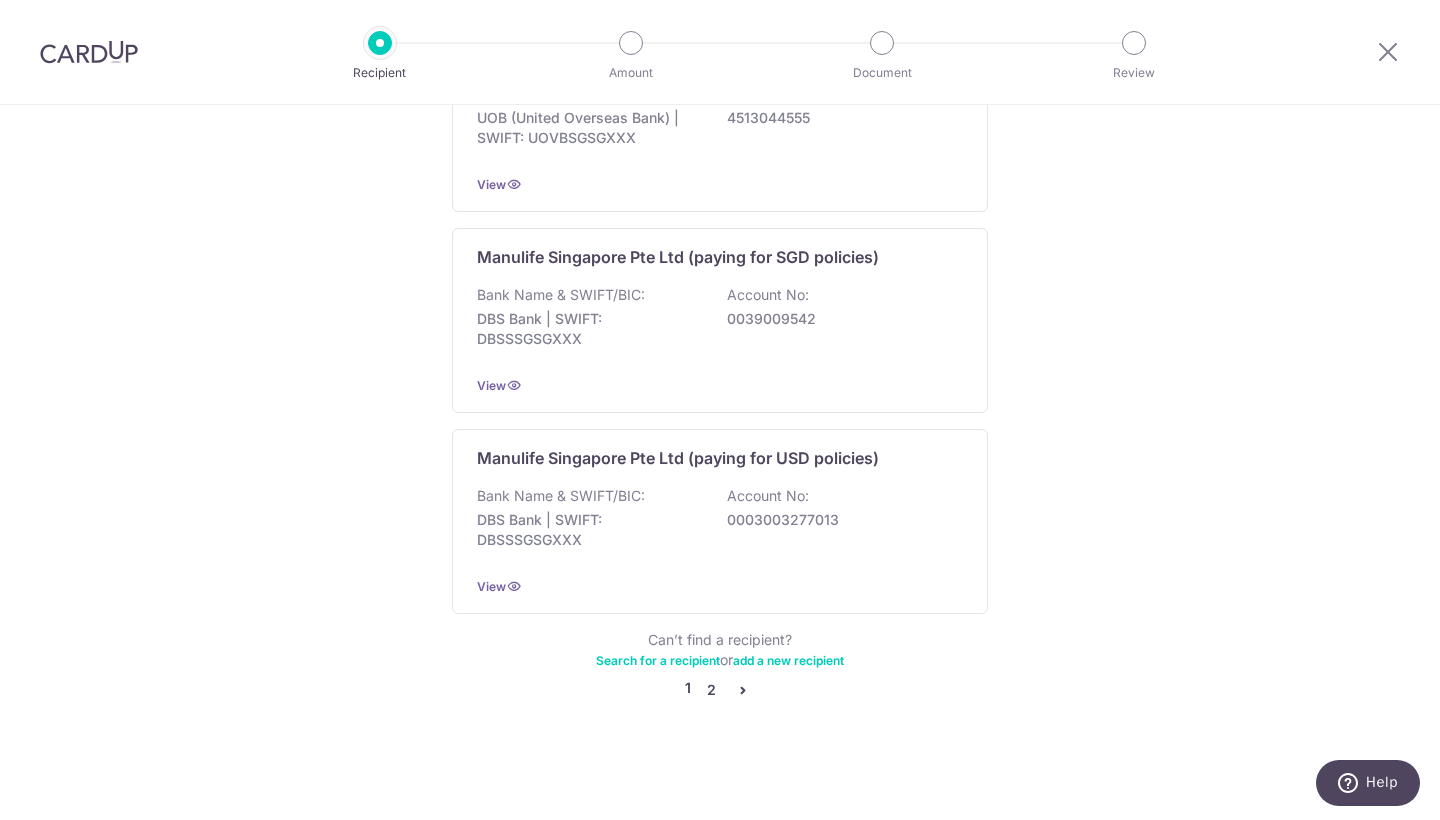 click on "2" at bounding box center (711, 690) 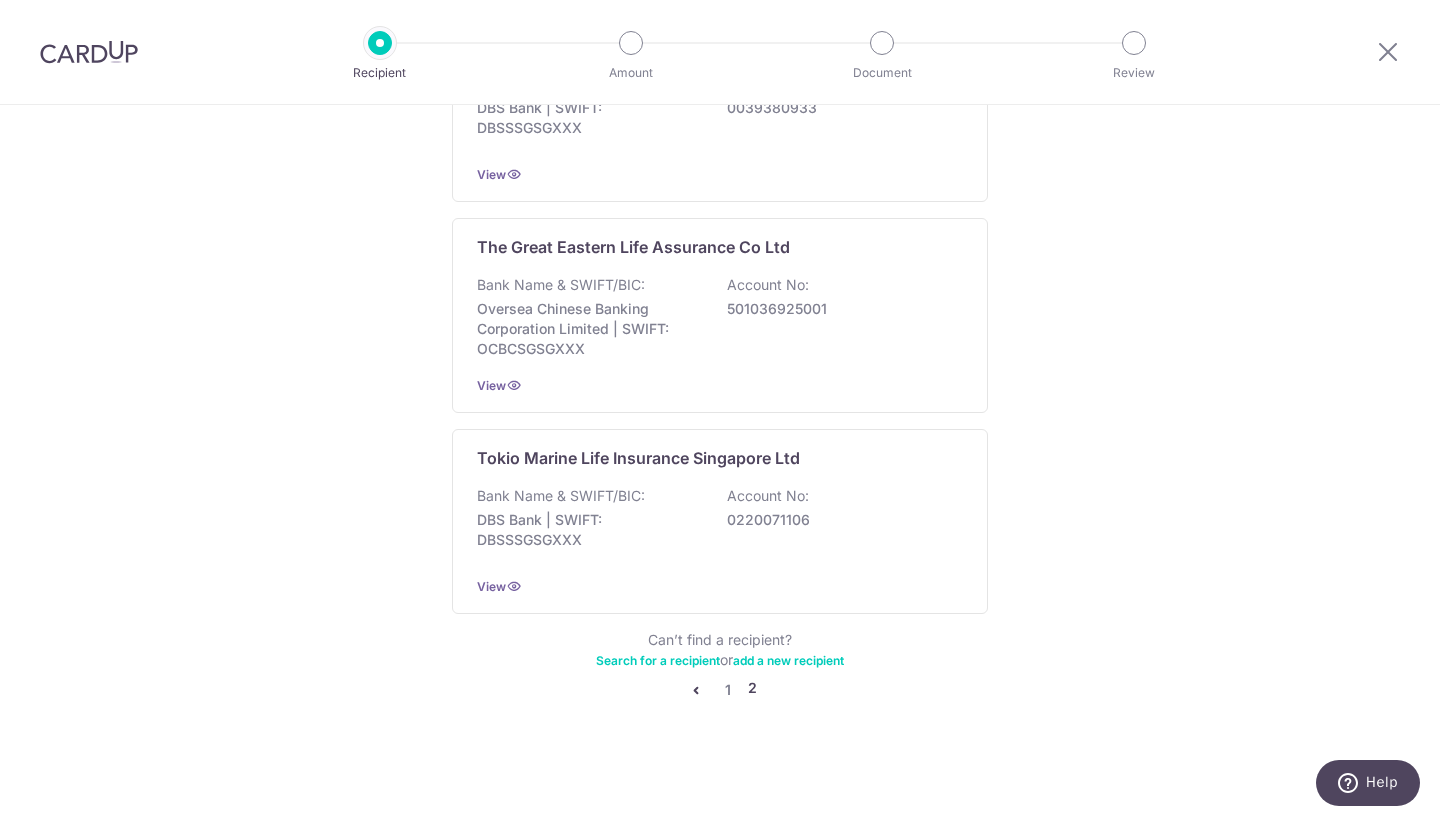 scroll, scrollTop: 1921, scrollLeft: 0, axis: vertical 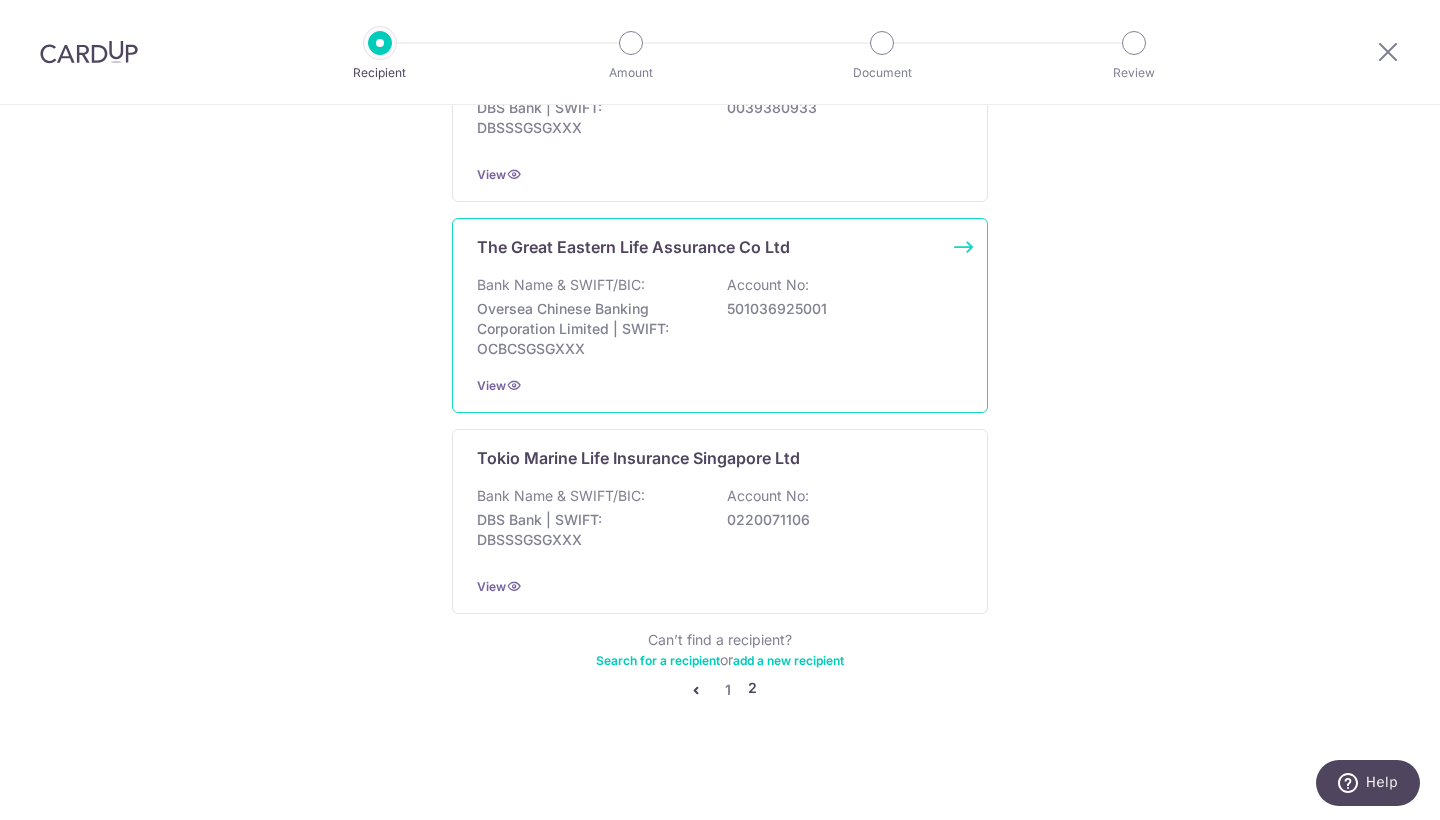 click on "Oversea Chinese Banking Corporation Limited | SWIFT: OCBCSGSGXXX" at bounding box center [589, 329] 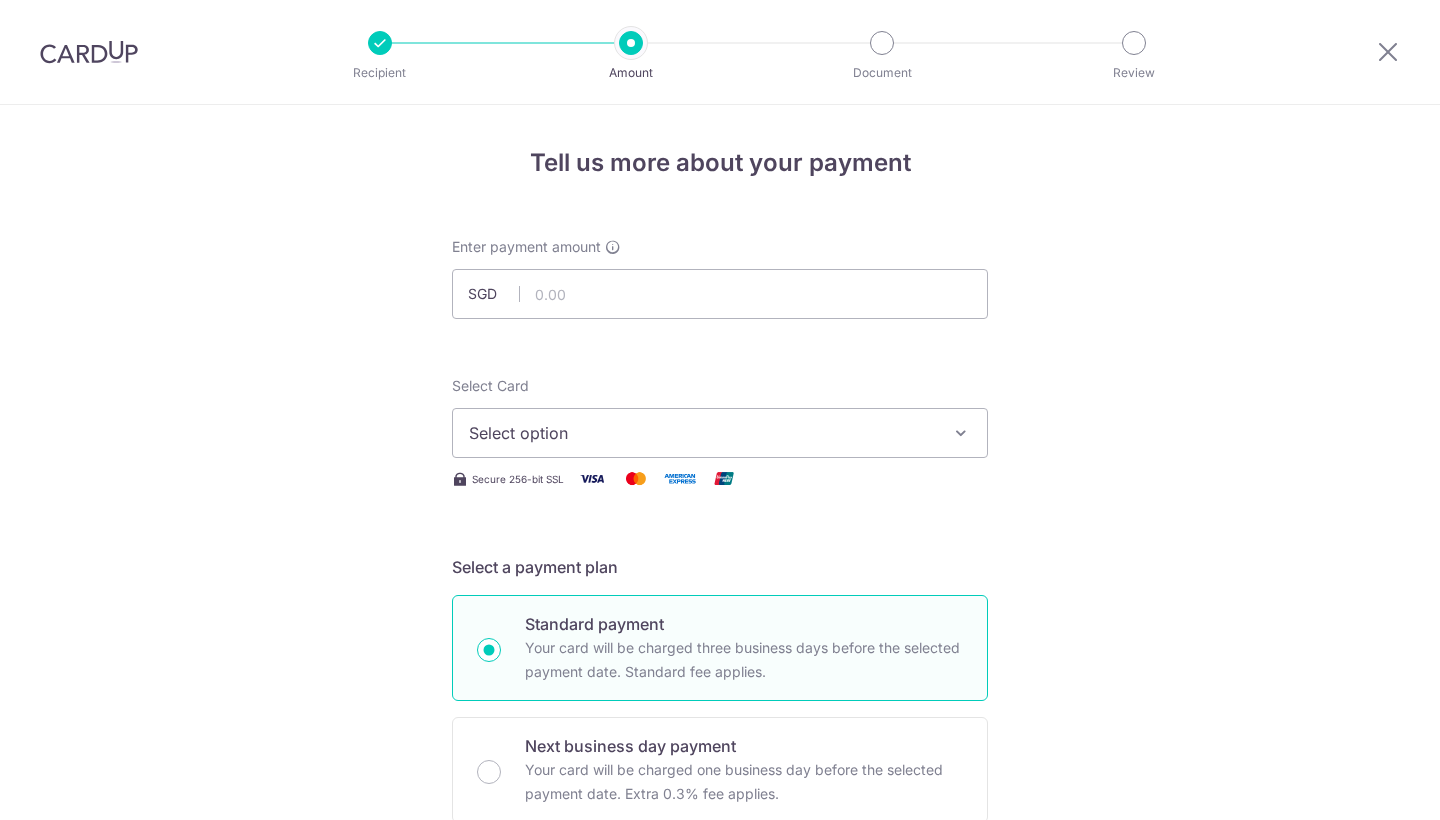 scroll, scrollTop: 0, scrollLeft: 0, axis: both 